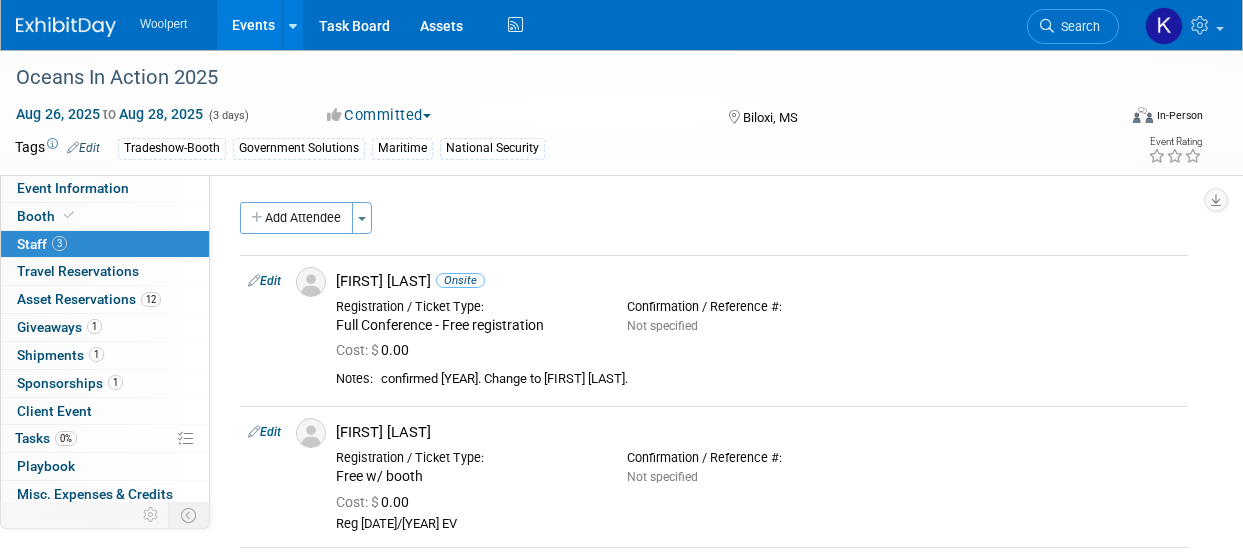 scroll, scrollTop: 0, scrollLeft: 0, axis: both 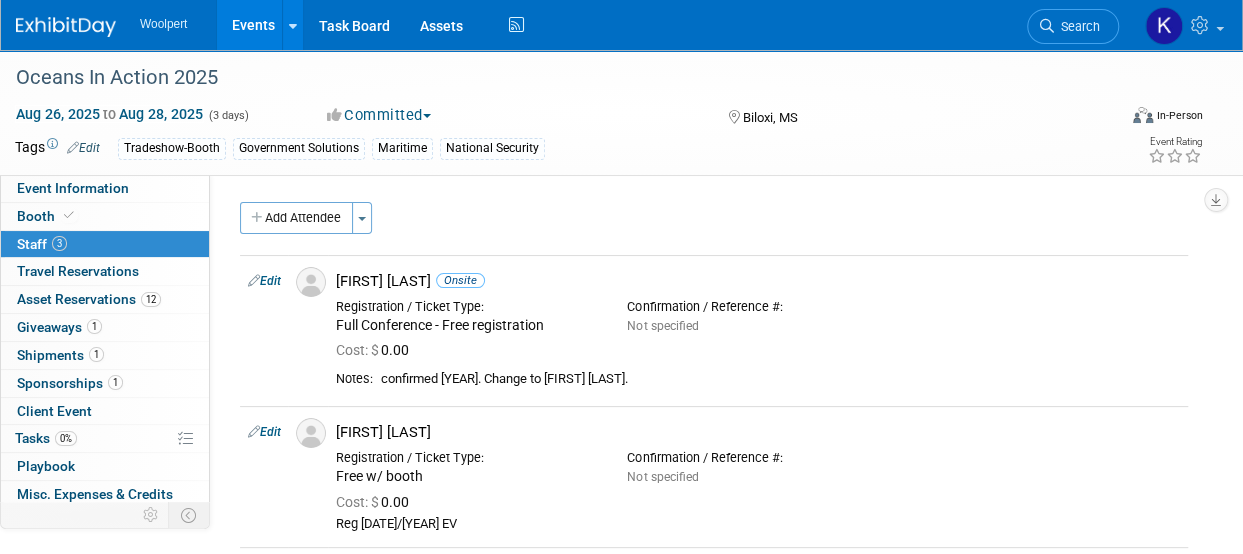 click at bounding box center (66, 27) 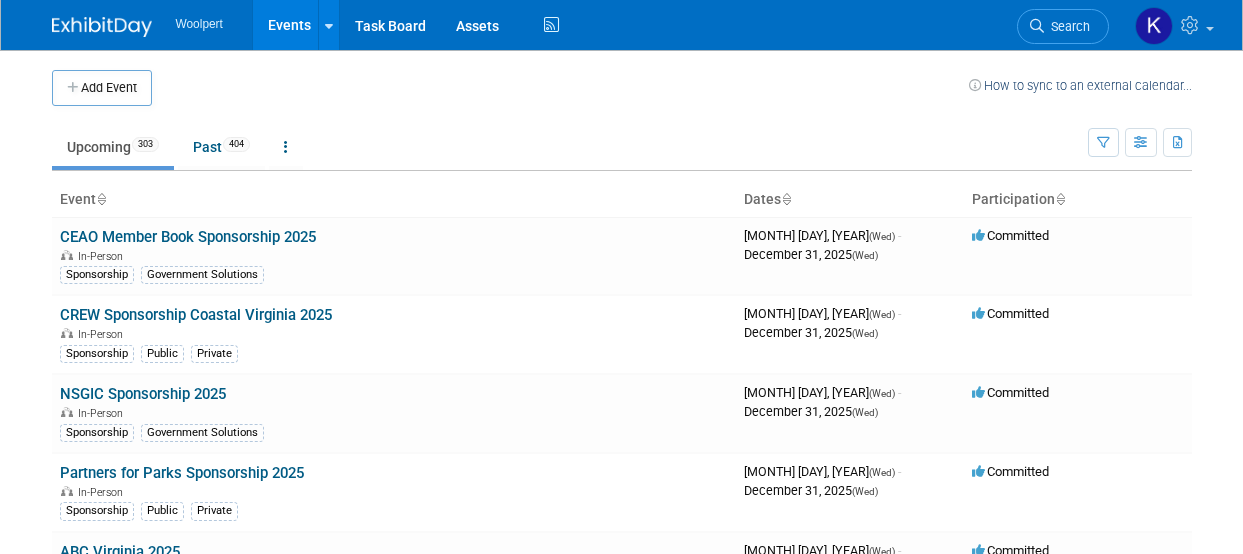 scroll, scrollTop: 0, scrollLeft: 0, axis: both 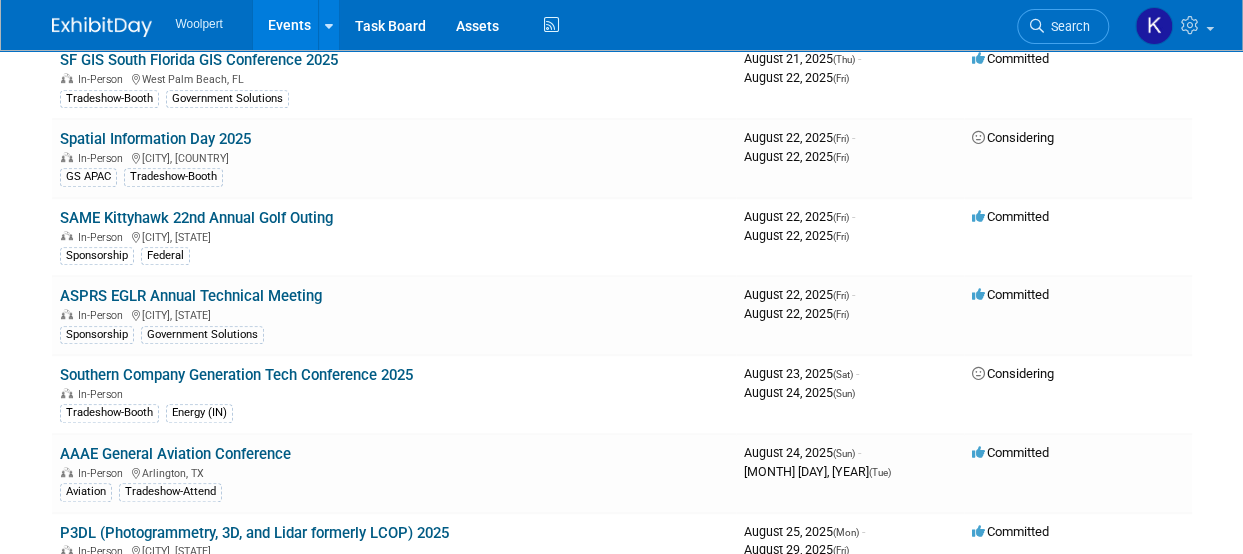 click on "Southern Company Generation Tech Conference 2025" at bounding box center (236, 375) 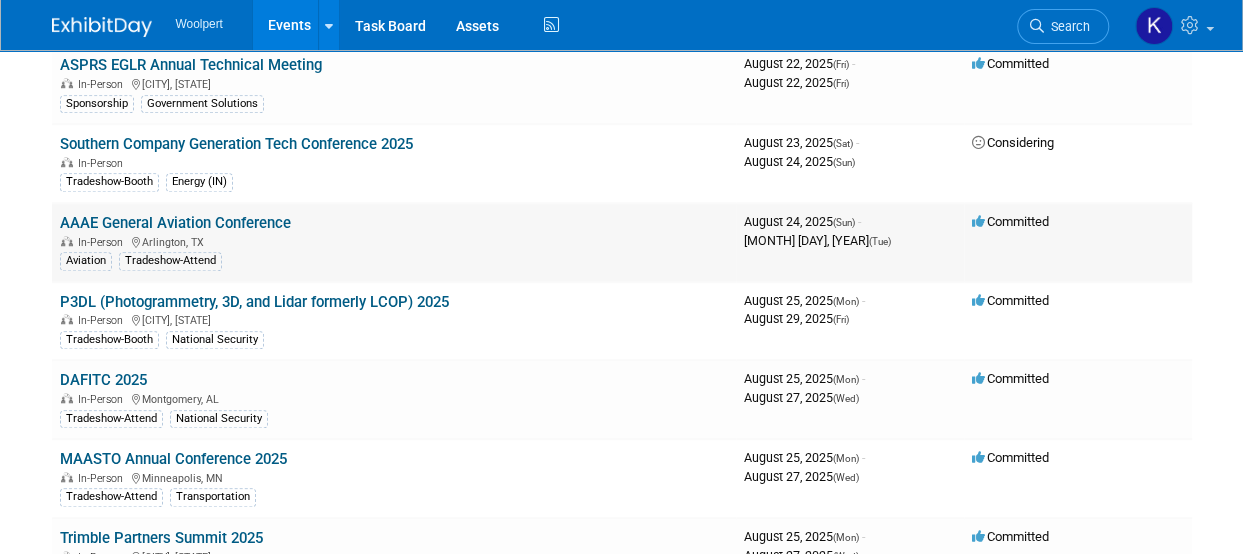 scroll, scrollTop: 4400, scrollLeft: 0, axis: vertical 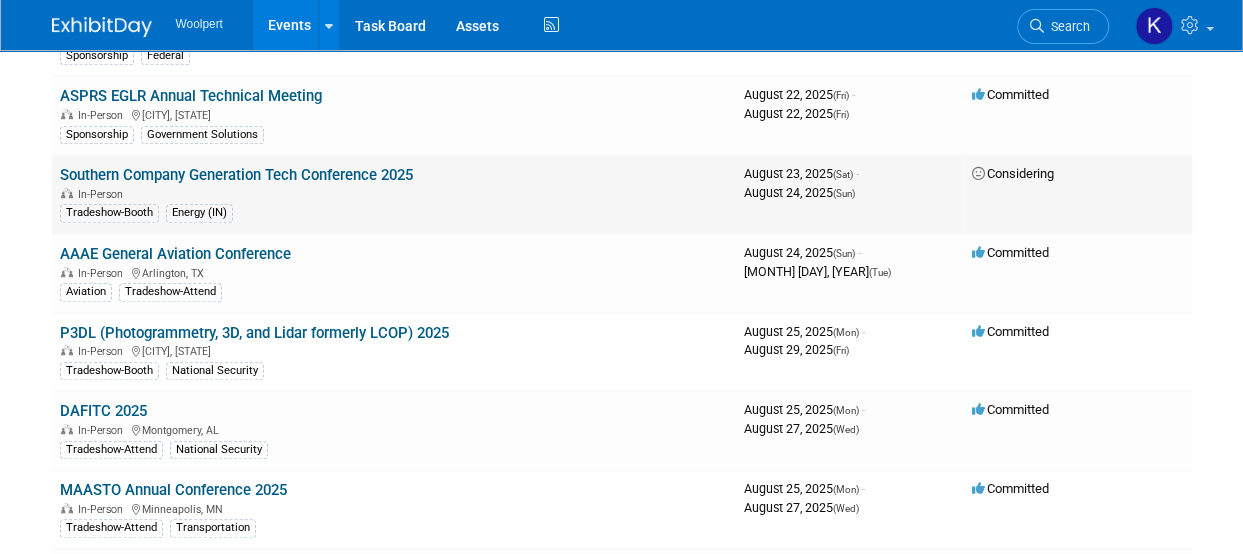 click on "Southern Company Generation Tech Conference 2025" at bounding box center (236, 175) 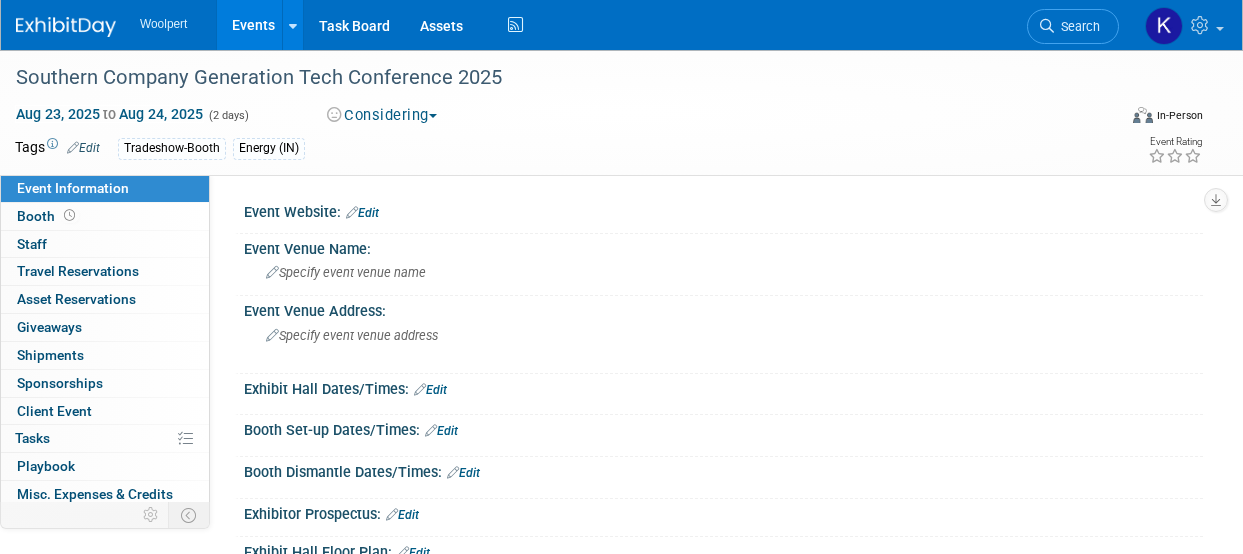 scroll, scrollTop: 0, scrollLeft: 0, axis: both 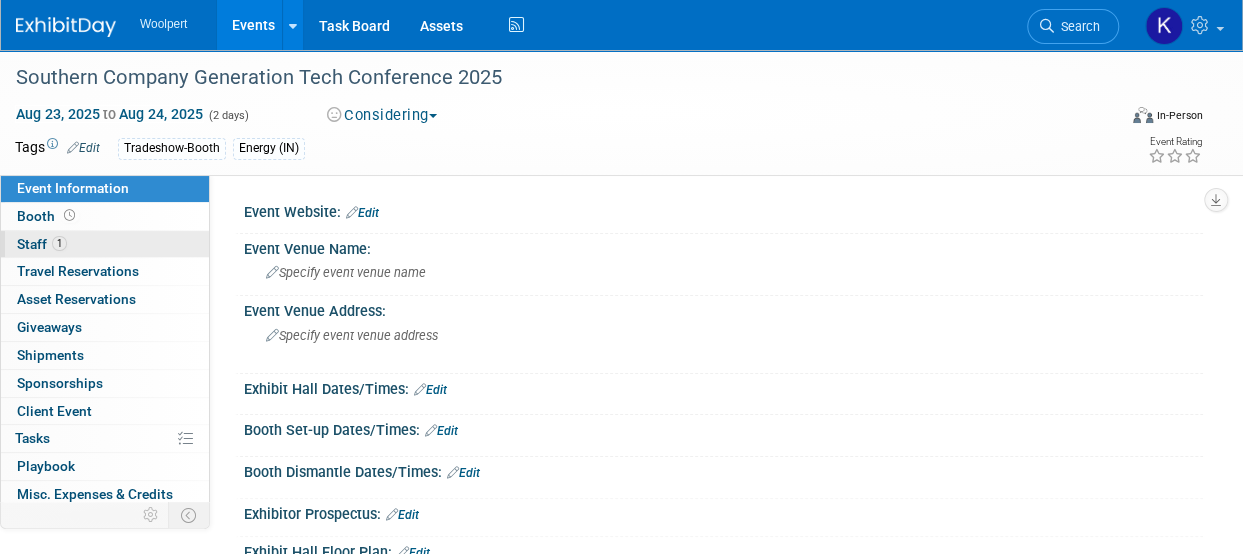 click on "Staff 1" at bounding box center (42, 244) 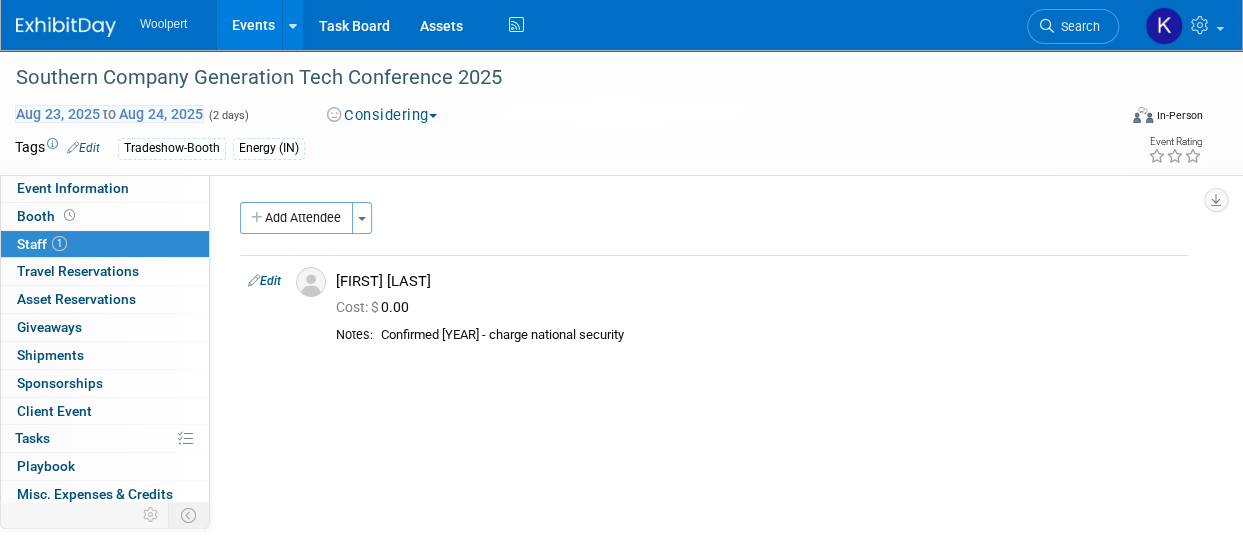 click on "Aug 23, 2025  to  Aug 24, 2025" at bounding box center (109, 114) 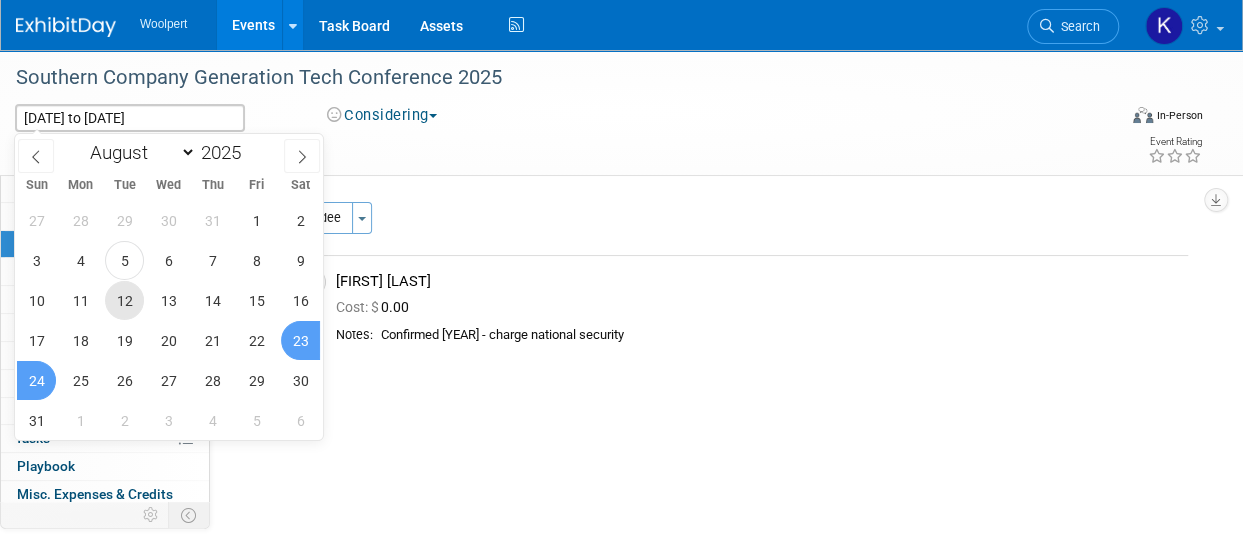 click on "12" at bounding box center (124, 300) 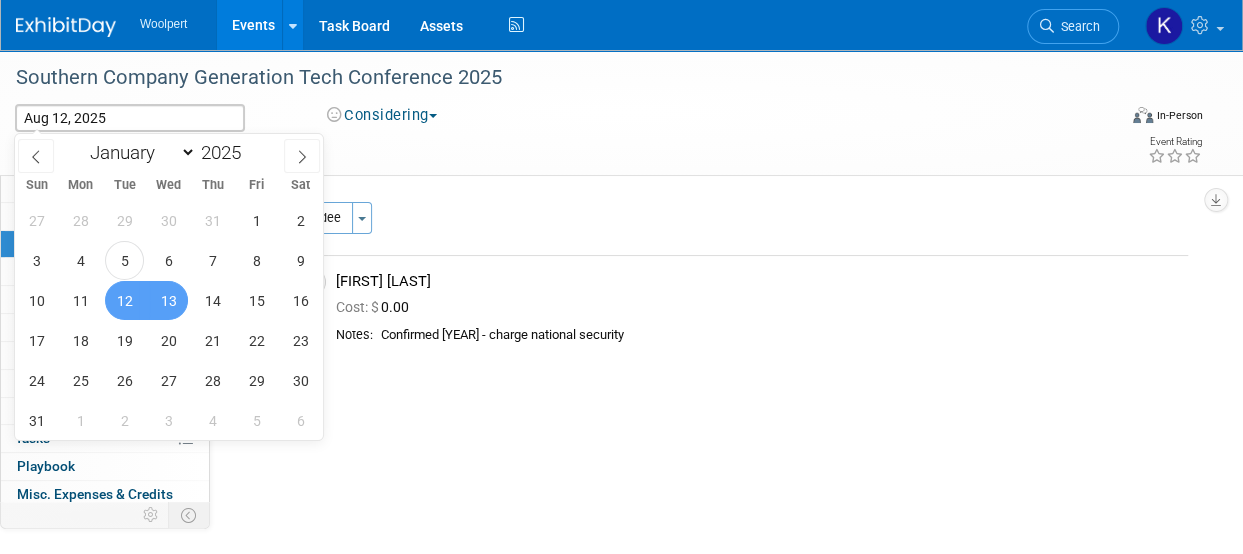 click on "13" at bounding box center (168, 300) 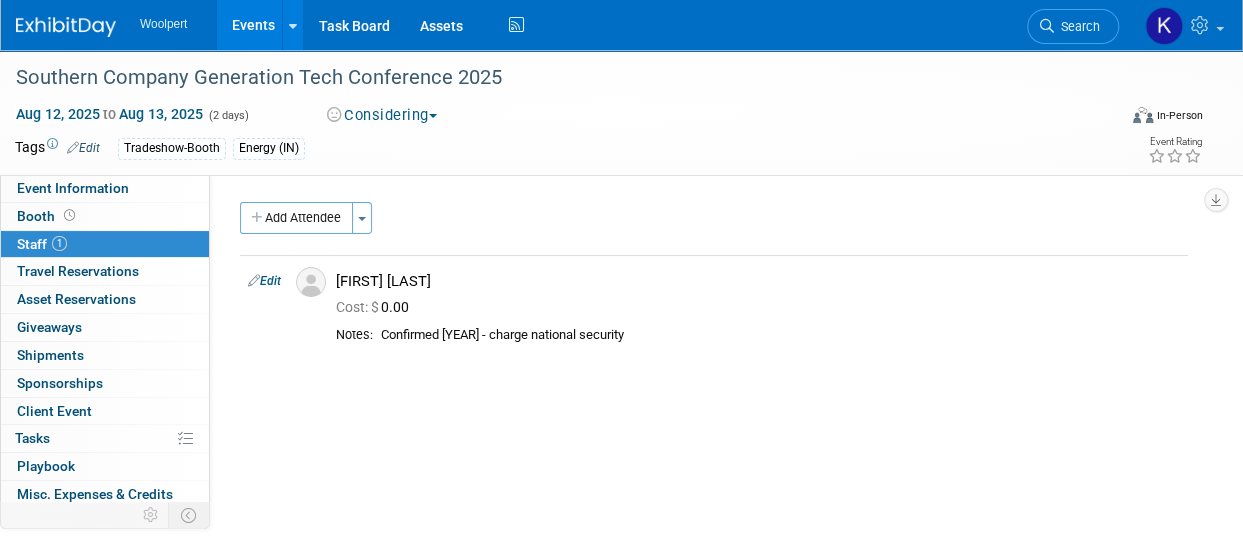 click on "Edit" at bounding box center (83, 148) 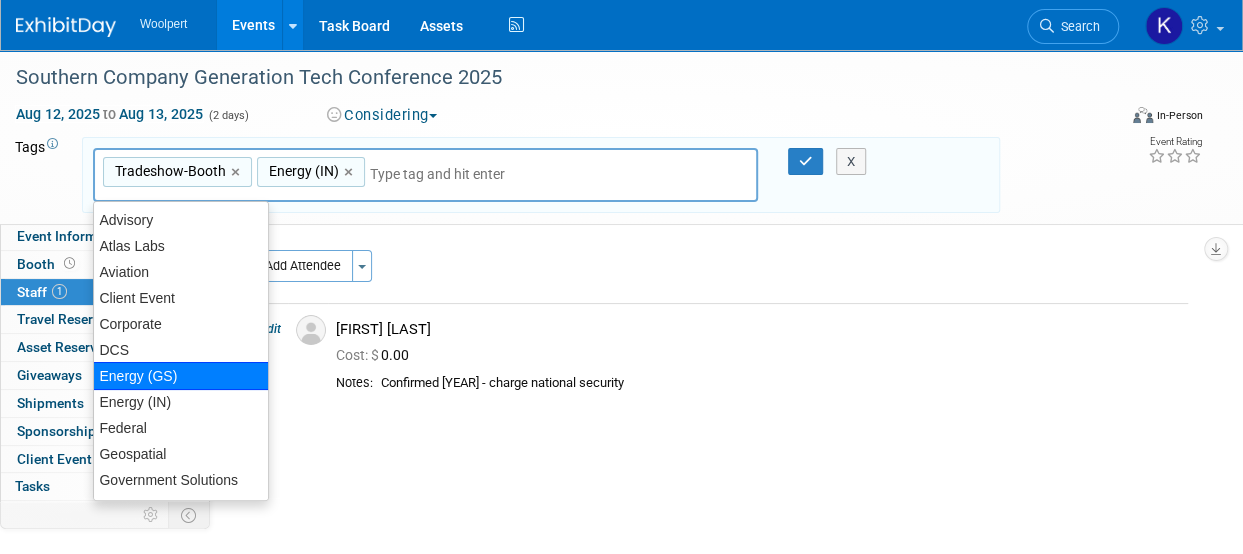 click on "Energy (GS)" at bounding box center (181, 376) 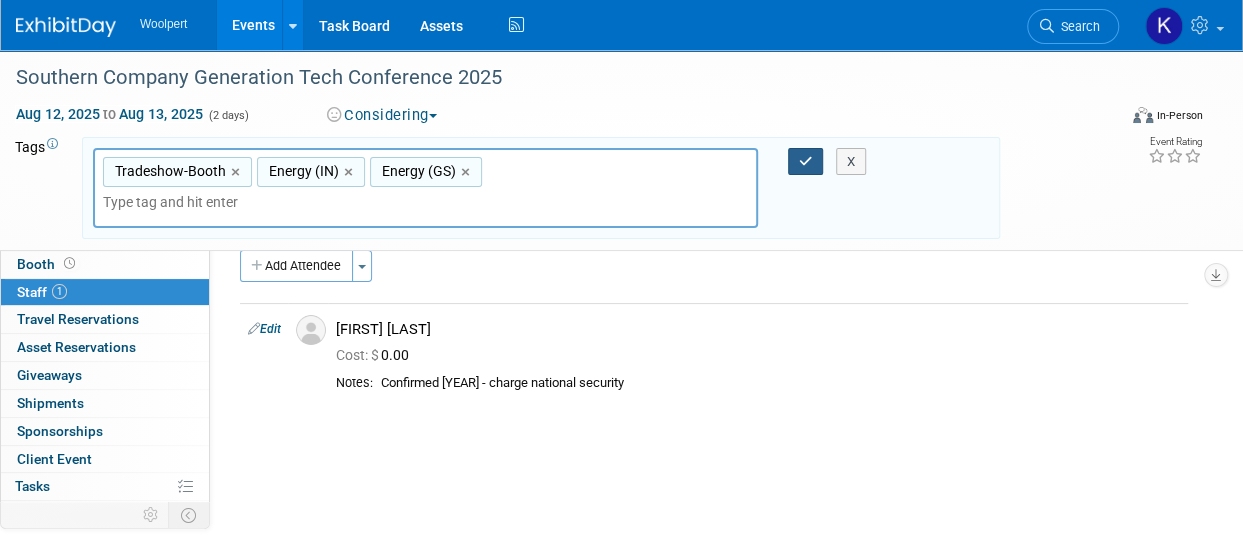 click at bounding box center [806, 162] 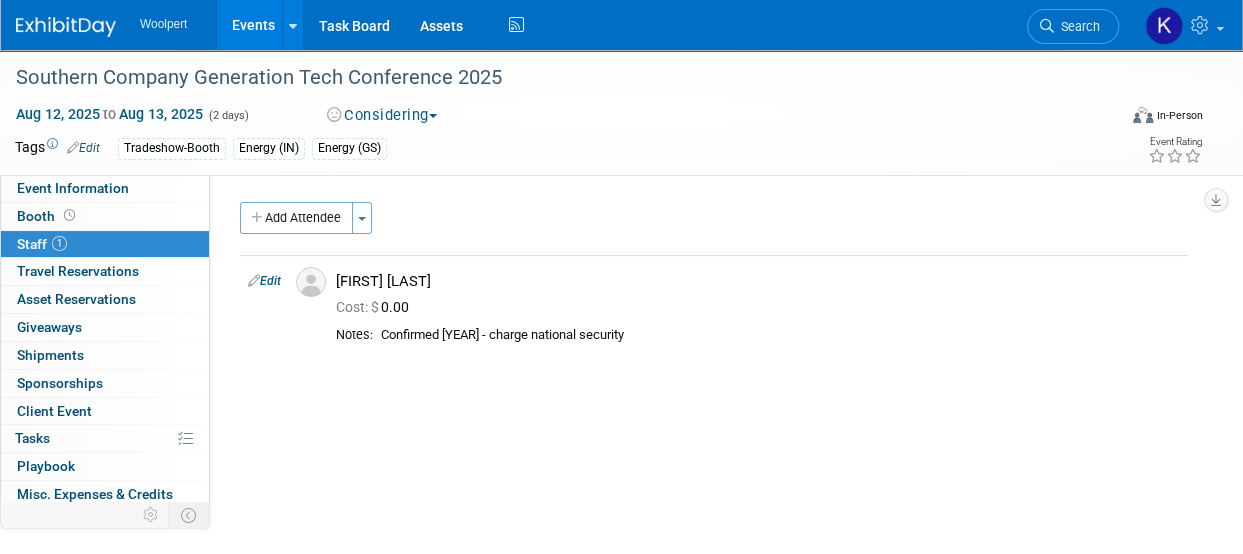 click on "Event Website:
Edit
Event Venue Name:
Specify event venue name
Event Venue Address:
Specify event venue address
Exhibit Hall Dates/Times:
Edit
Save Changes
Cancel
Booth Set-up Dates/Times:
Edit
Save Changes
Cancel
Booth Dismantle Dates/Times:
Edit
Save Changes
Cancel
Exhibitor Prospectus:
Edit
Exhibit Hall Floor Plan:
Edit
Event Notes:
Edit
X
Booth Reservation & Invoice:
Edit
Need to Reserve  Ideally by: event start date (Sat. Aug 23, 2025)?
Booth Number:
Specify booth number
Booth Size:
Specify booth size
Booth Notes:
Edit
X
Booth Services
Add Booth Service" at bounding box center [706, 395] 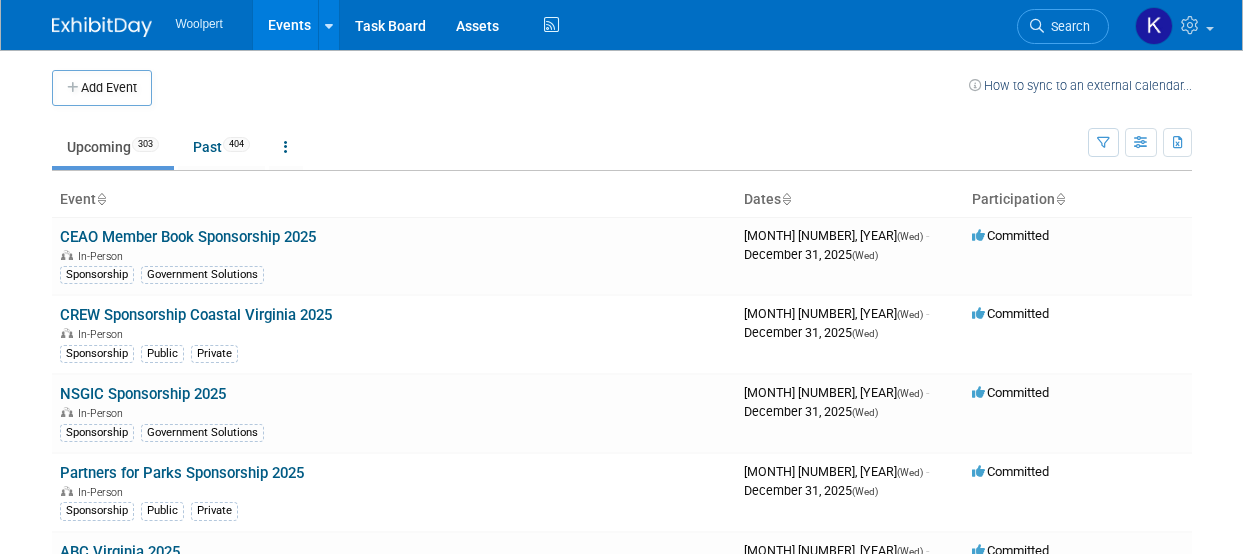 scroll, scrollTop: 0, scrollLeft: 0, axis: both 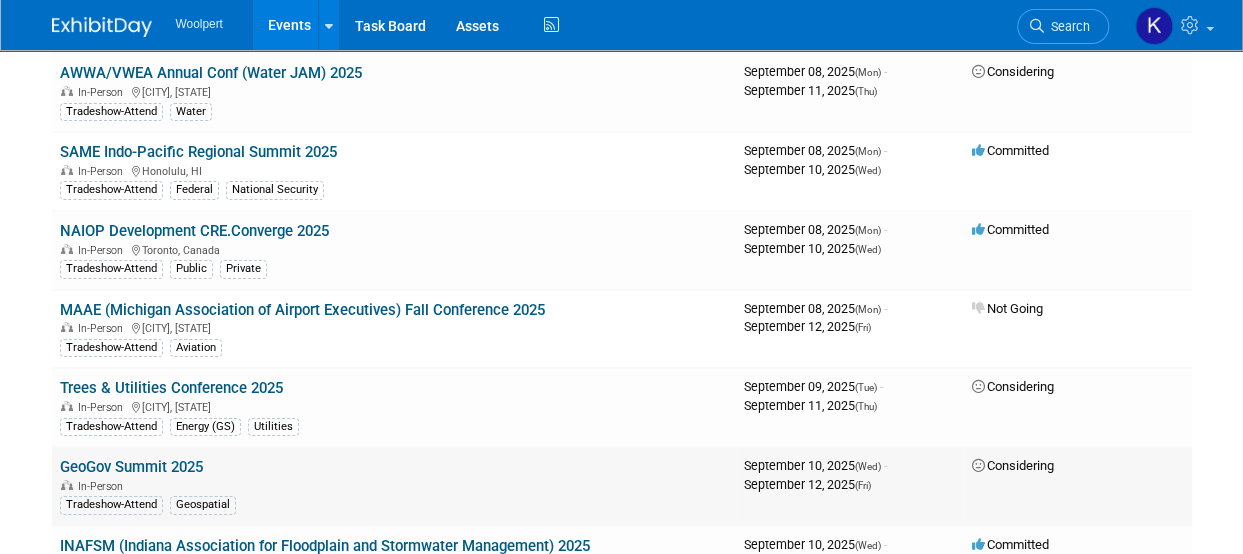 click on "GeoGov Summit 2025" at bounding box center (131, 467) 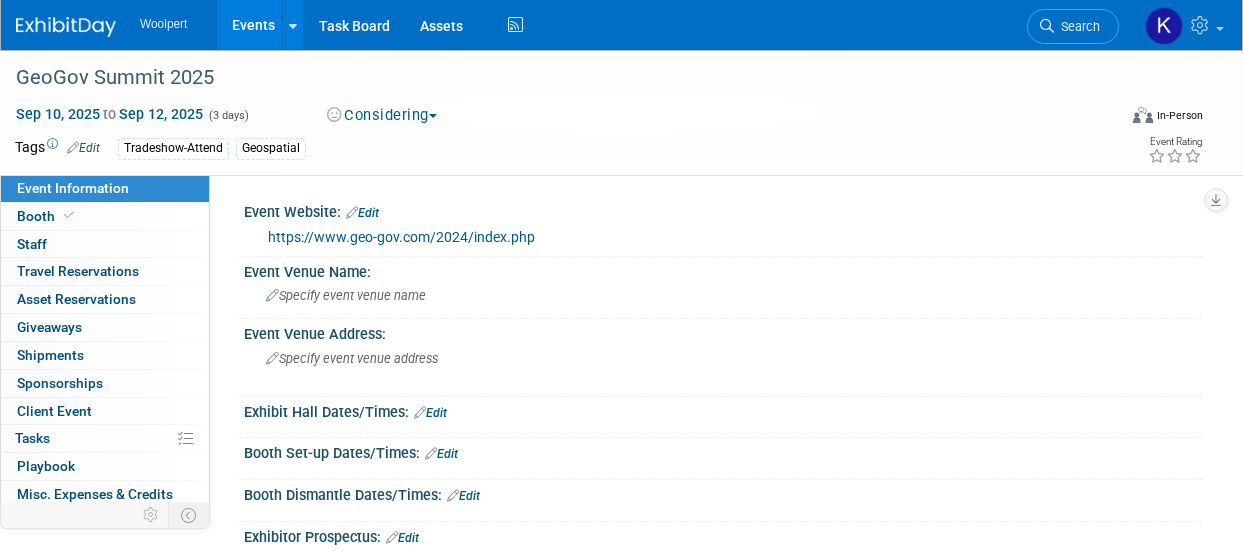 scroll, scrollTop: 0, scrollLeft: 0, axis: both 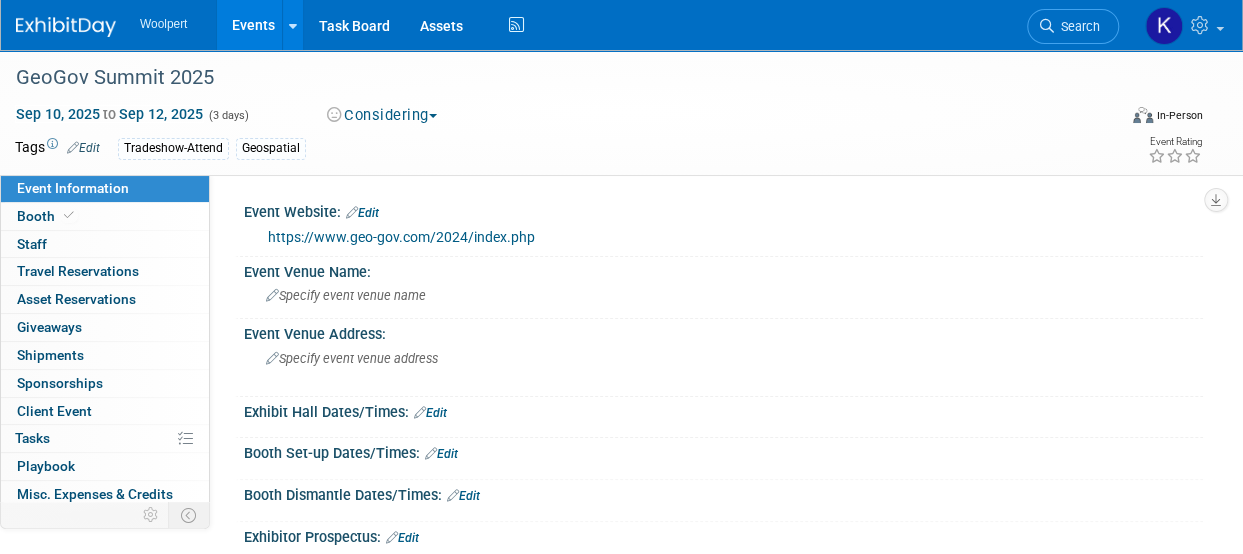 click on "Considering" at bounding box center (382, 115) 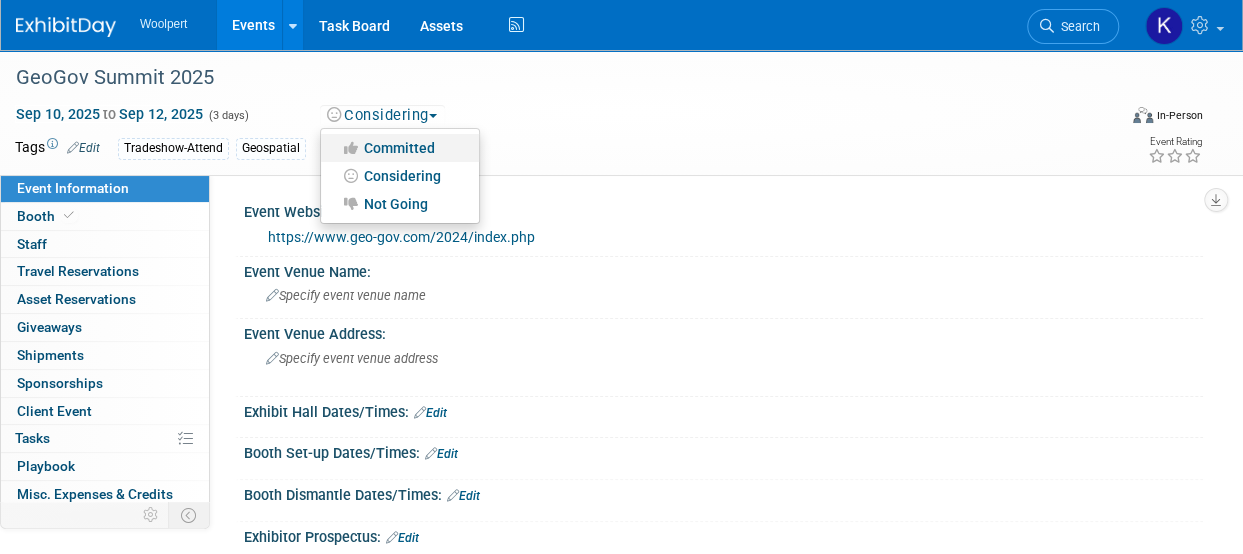 click on "Committed" at bounding box center (400, 148) 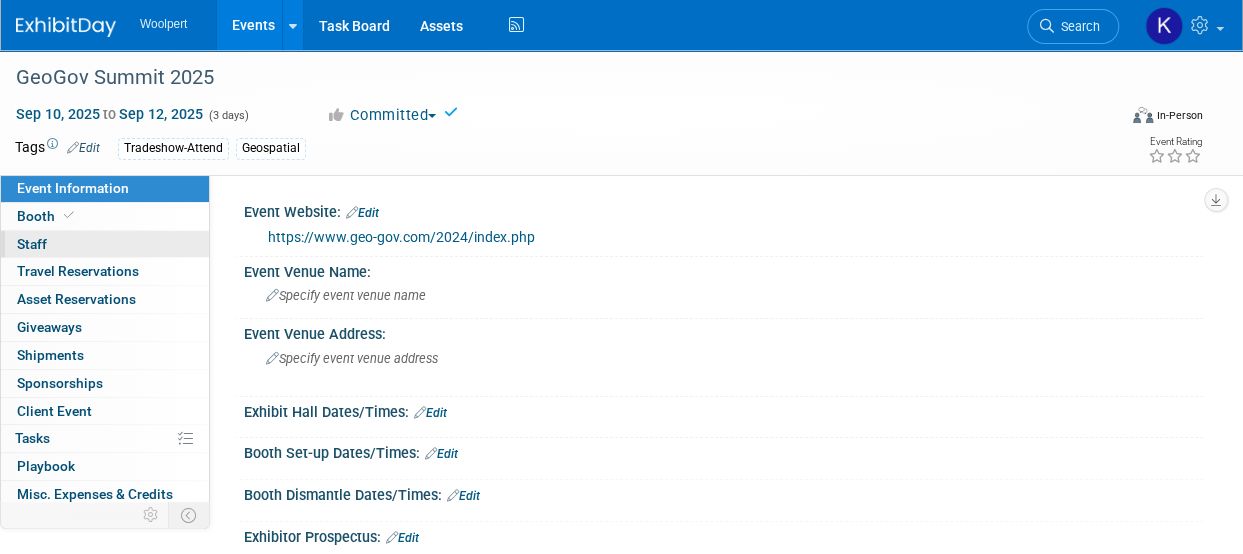 click on "0
Staff 0" at bounding box center (105, 244) 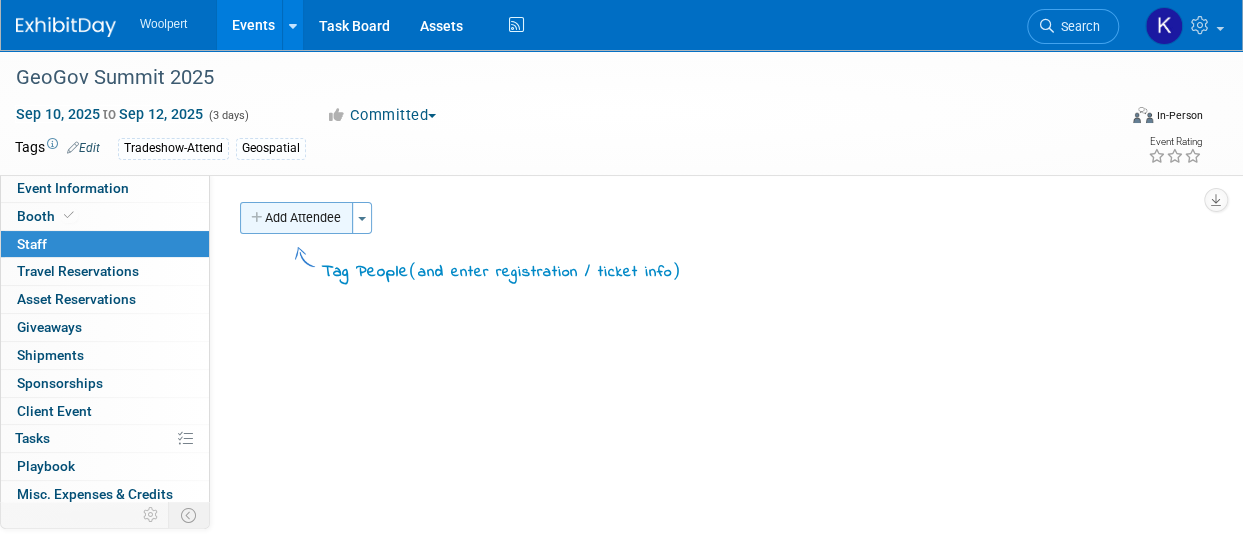 click on "Add Attendee" at bounding box center [296, 218] 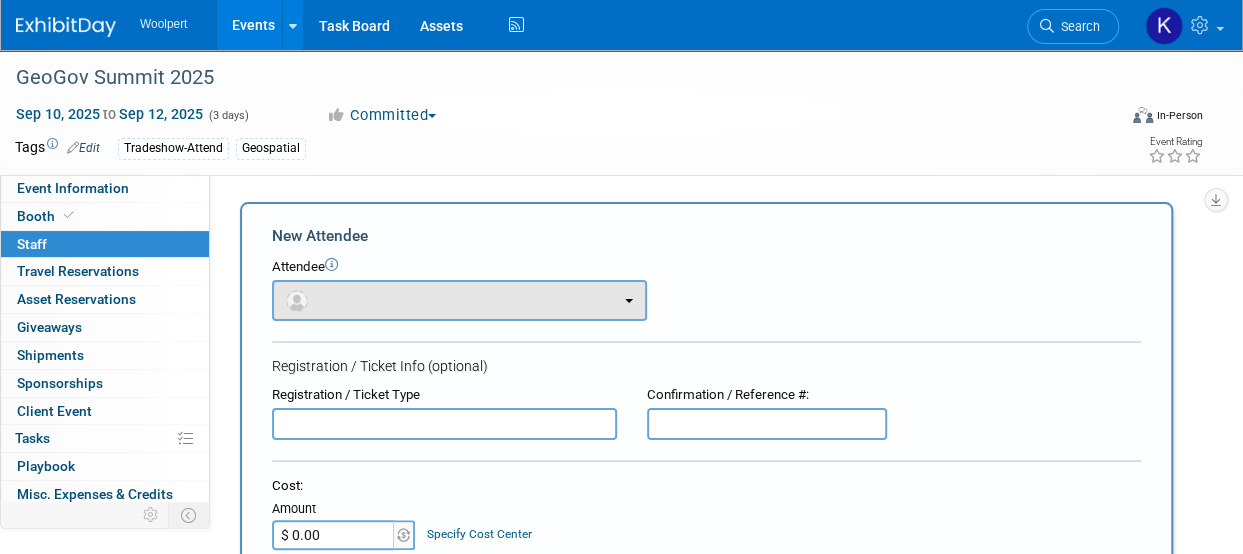 scroll, scrollTop: 0, scrollLeft: 0, axis: both 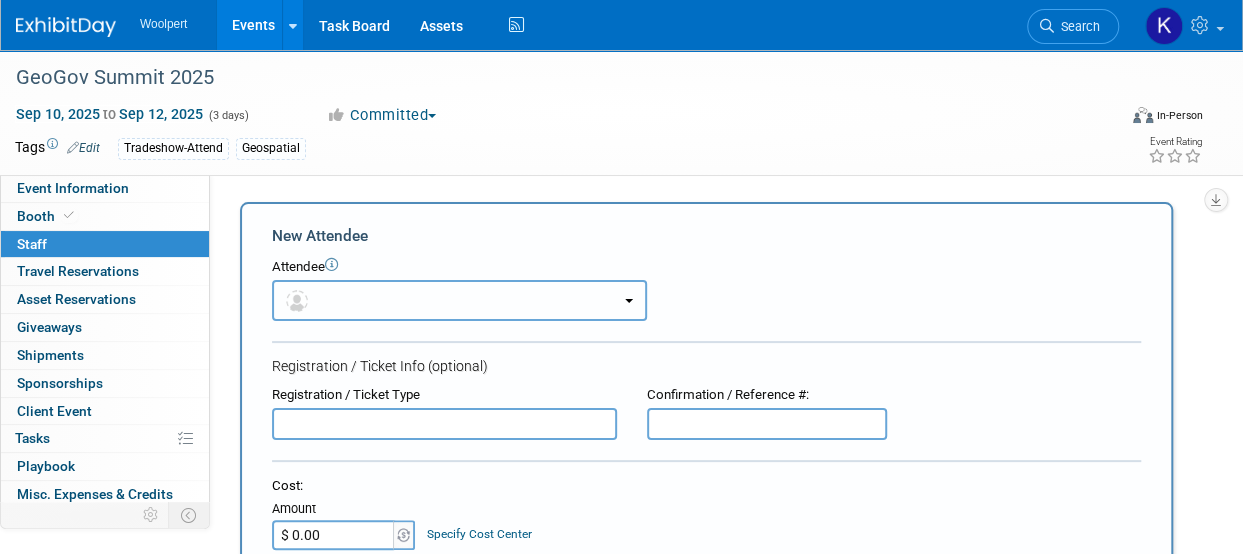 click at bounding box center [459, 300] 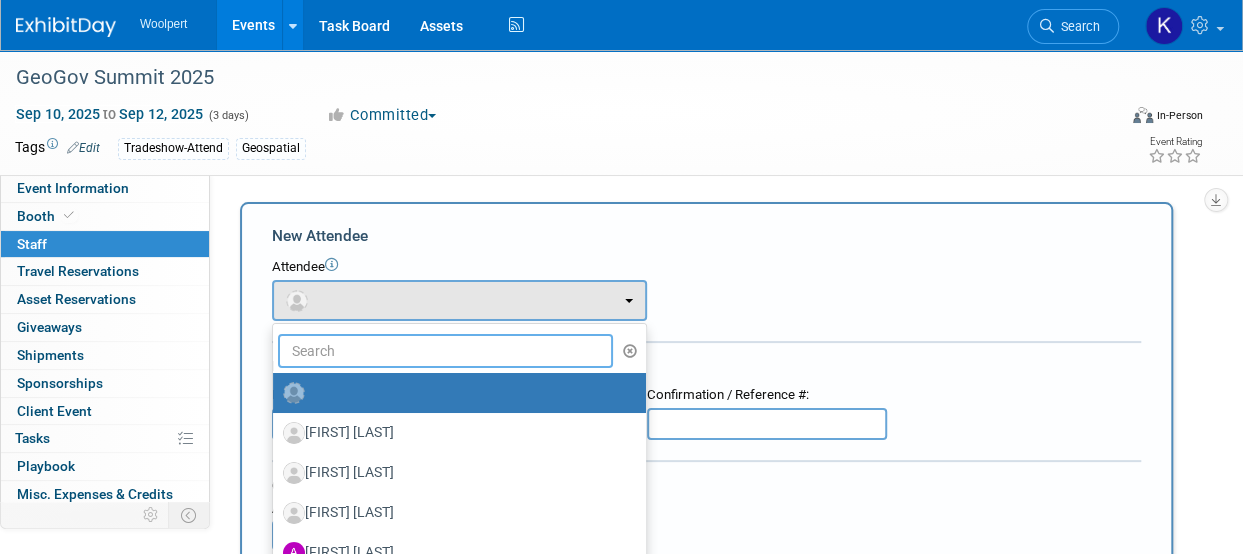 click at bounding box center (445, 351) 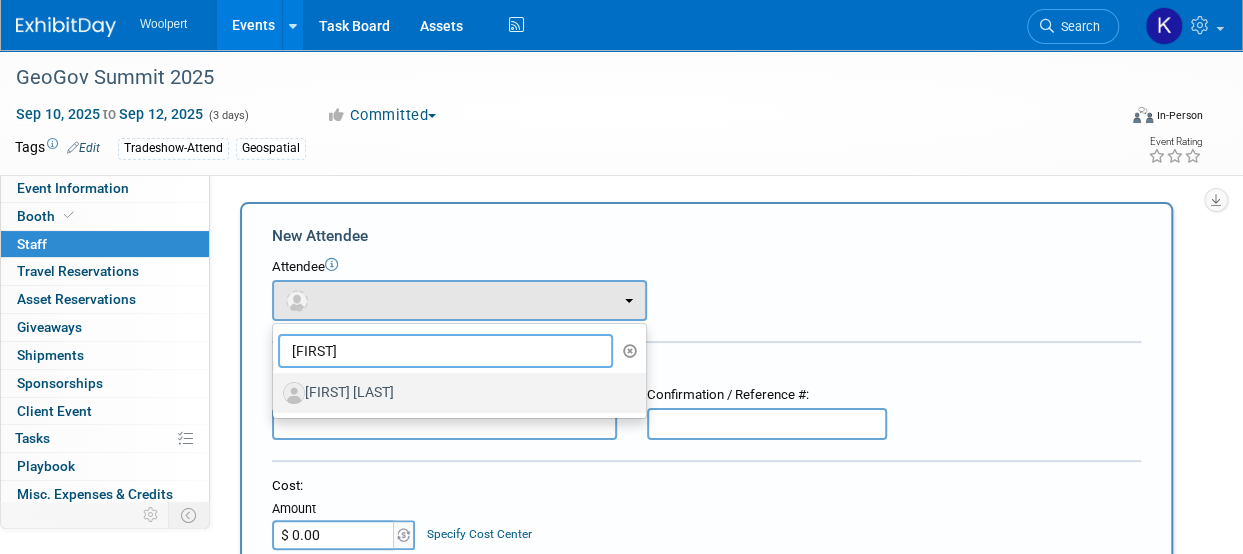 type on "[FIRST]" 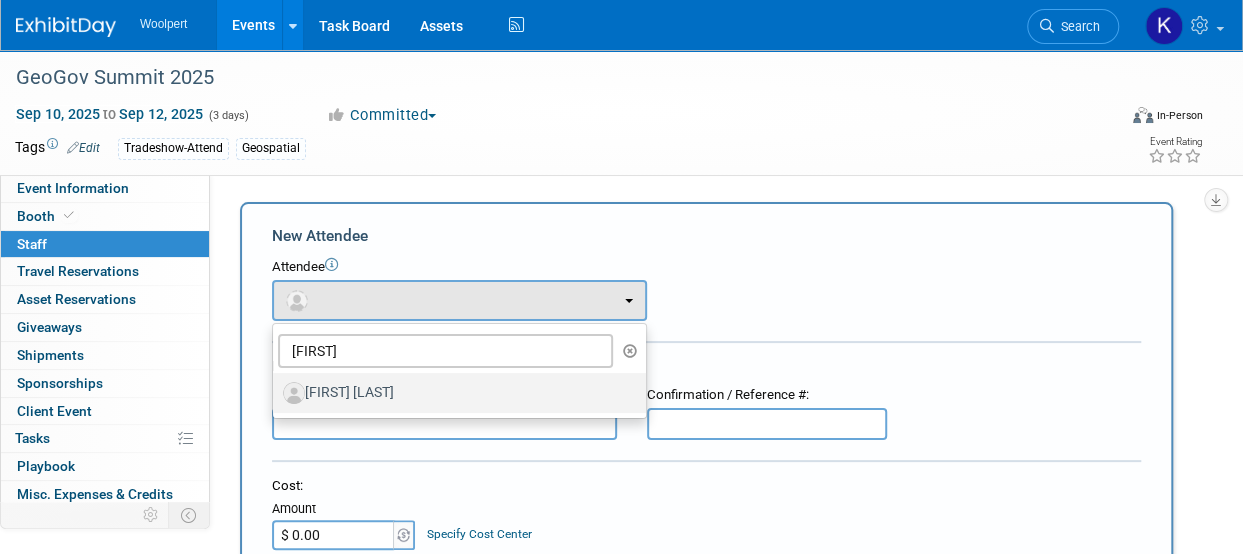 click on "[FIRST] [LAST]" at bounding box center (454, 393) 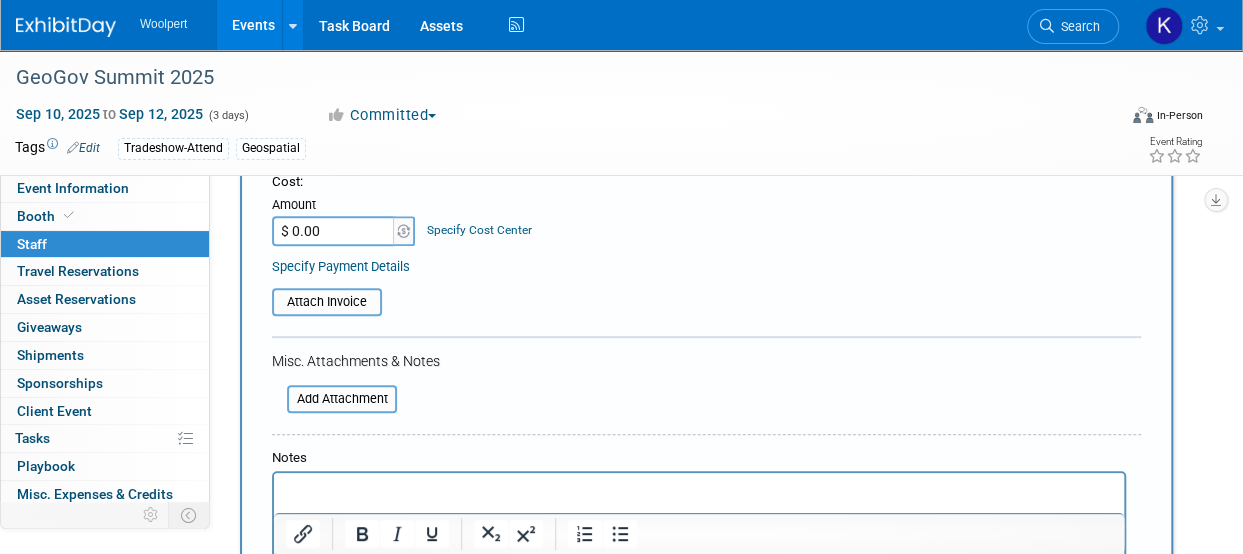 scroll, scrollTop: 400, scrollLeft: 0, axis: vertical 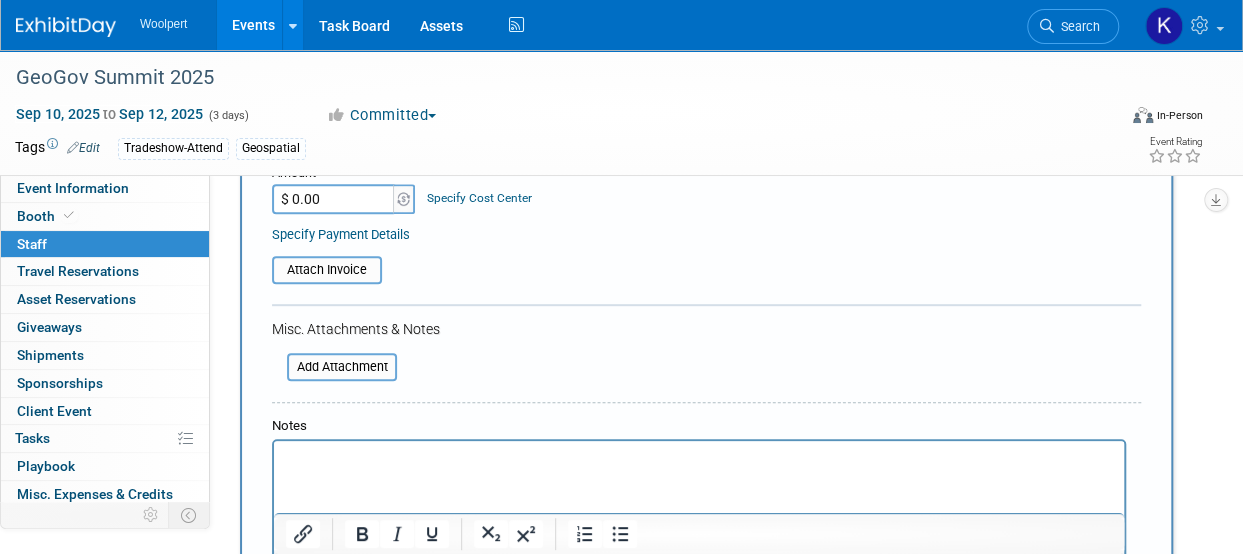 click at bounding box center (699, 459) 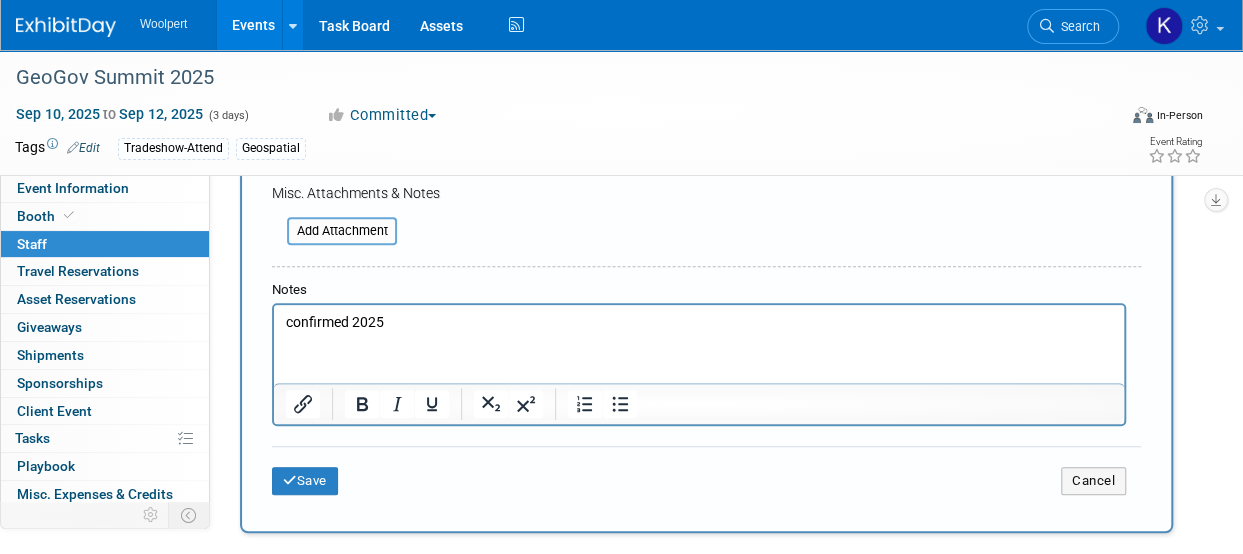 scroll, scrollTop: 700, scrollLeft: 0, axis: vertical 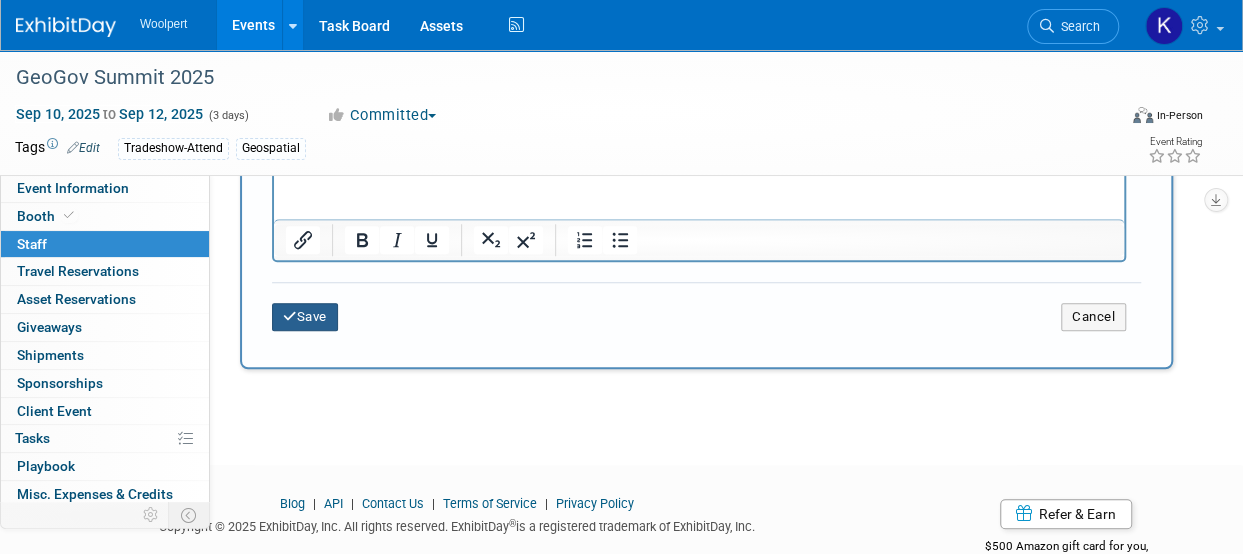 click on "Save" at bounding box center (305, 317) 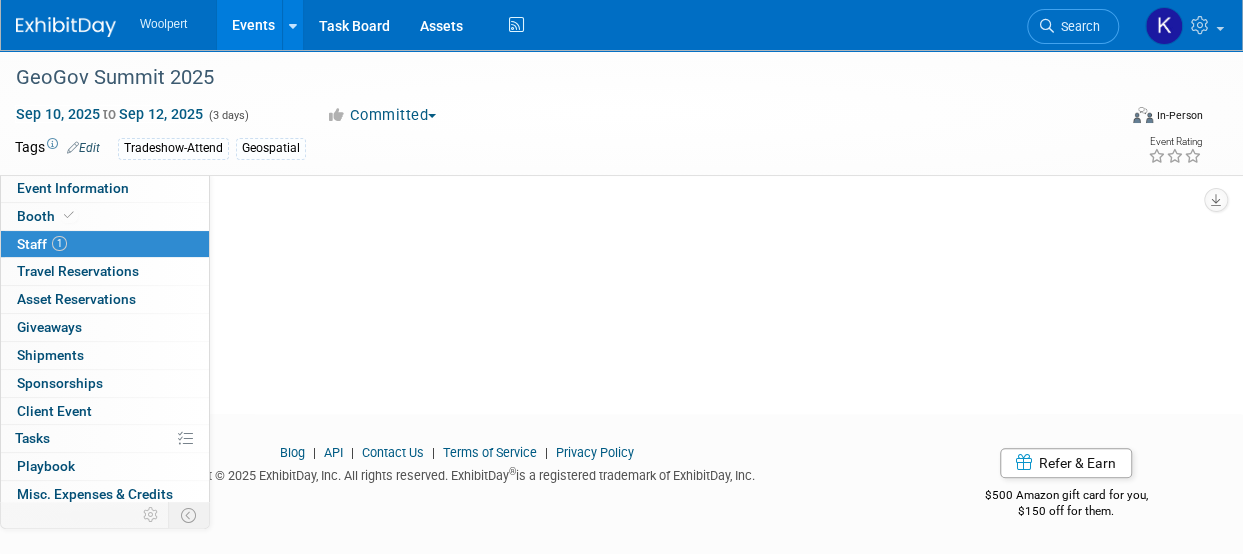 scroll, scrollTop: 0, scrollLeft: 0, axis: both 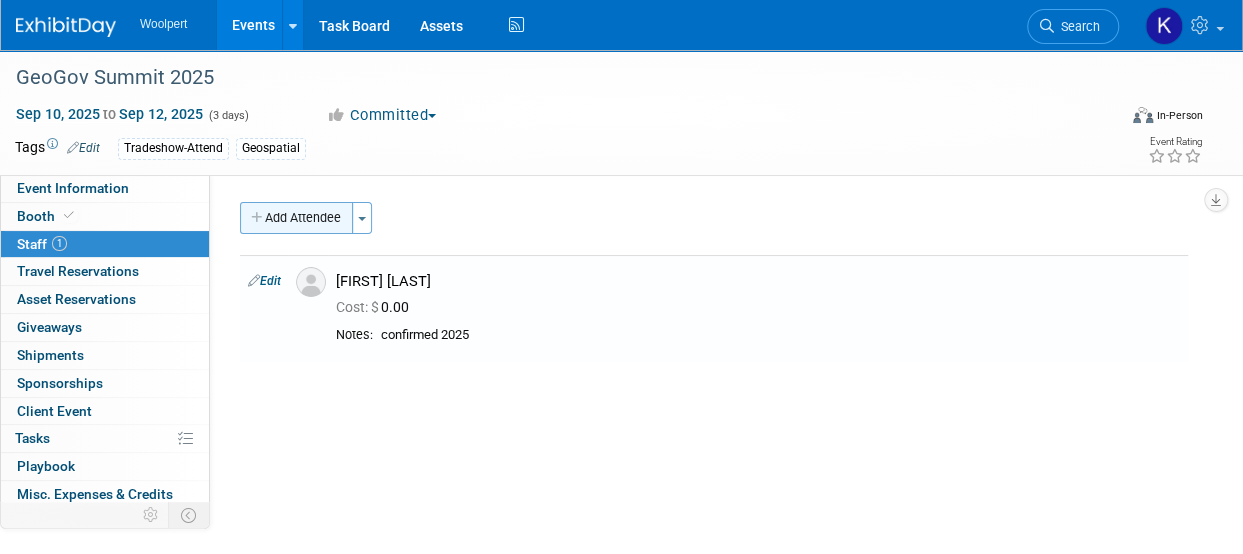 click on "Add Attendee" at bounding box center [296, 218] 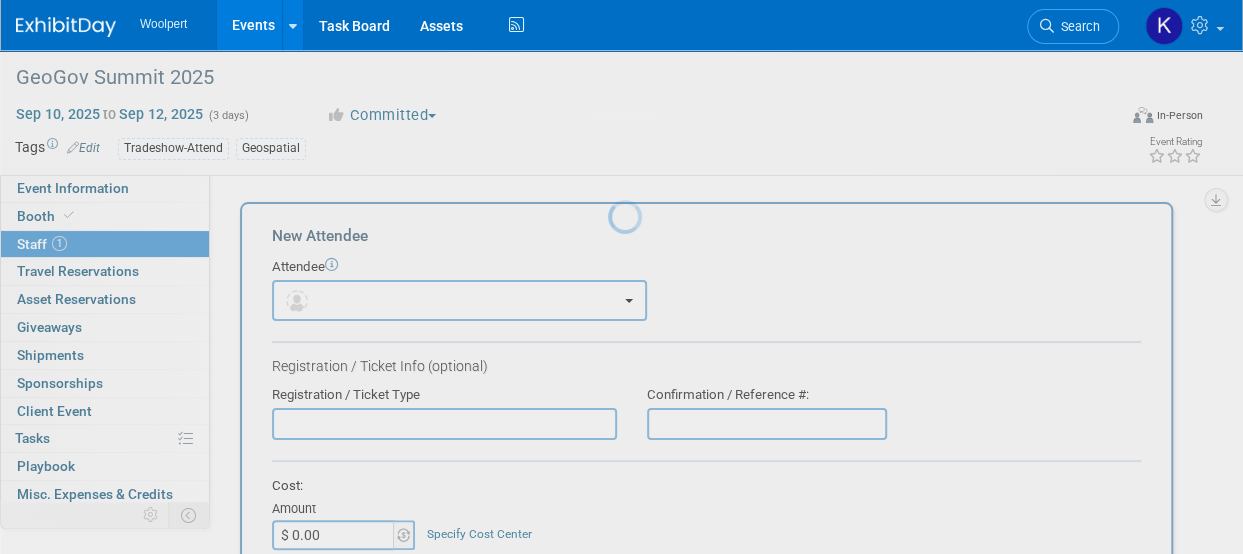 scroll, scrollTop: 0, scrollLeft: 0, axis: both 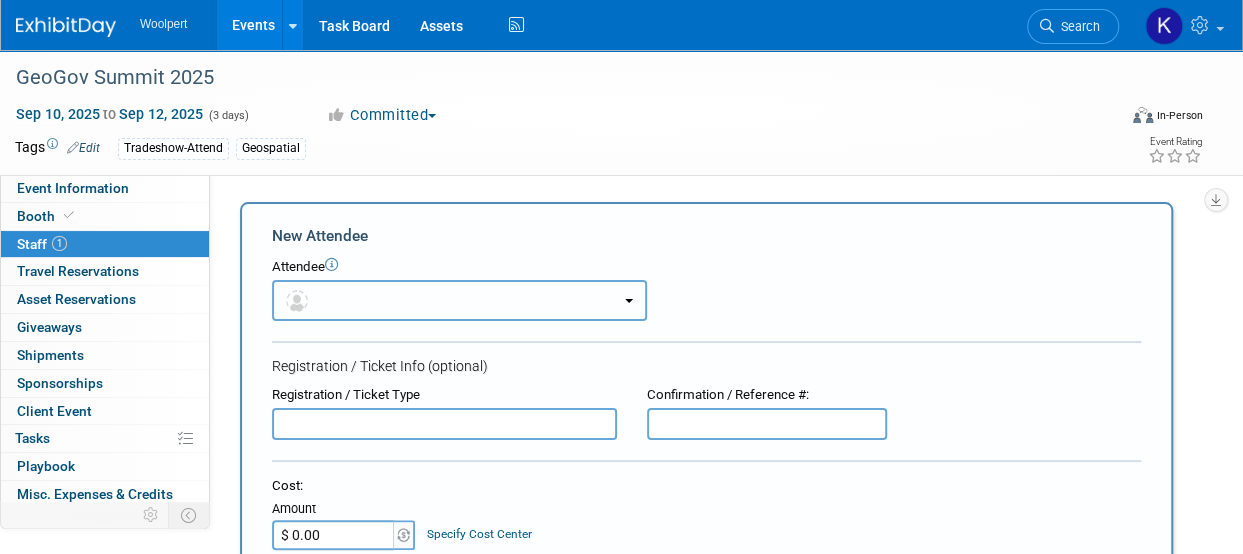 click at bounding box center [459, 300] 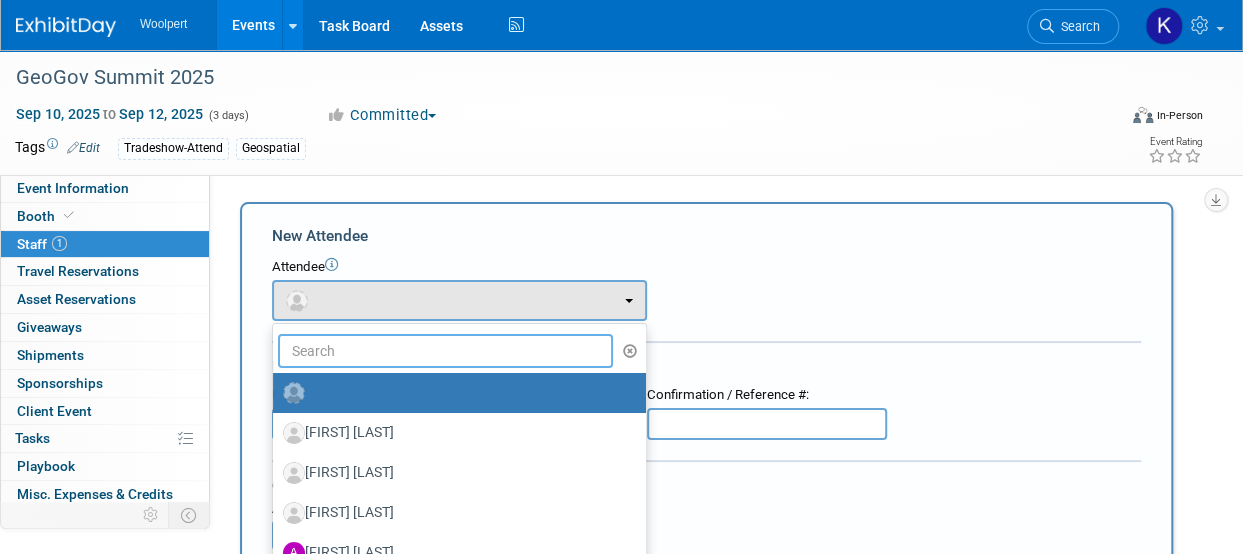 click at bounding box center [445, 351] 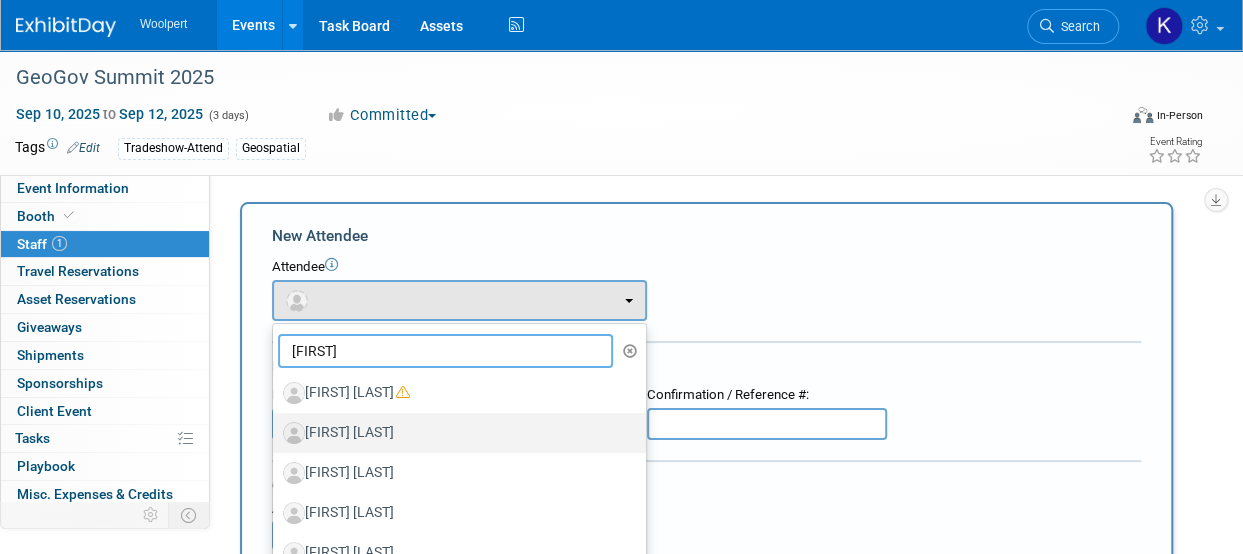 scroll, scrollTop: 100, scrollLeft: 0, axis: vertical 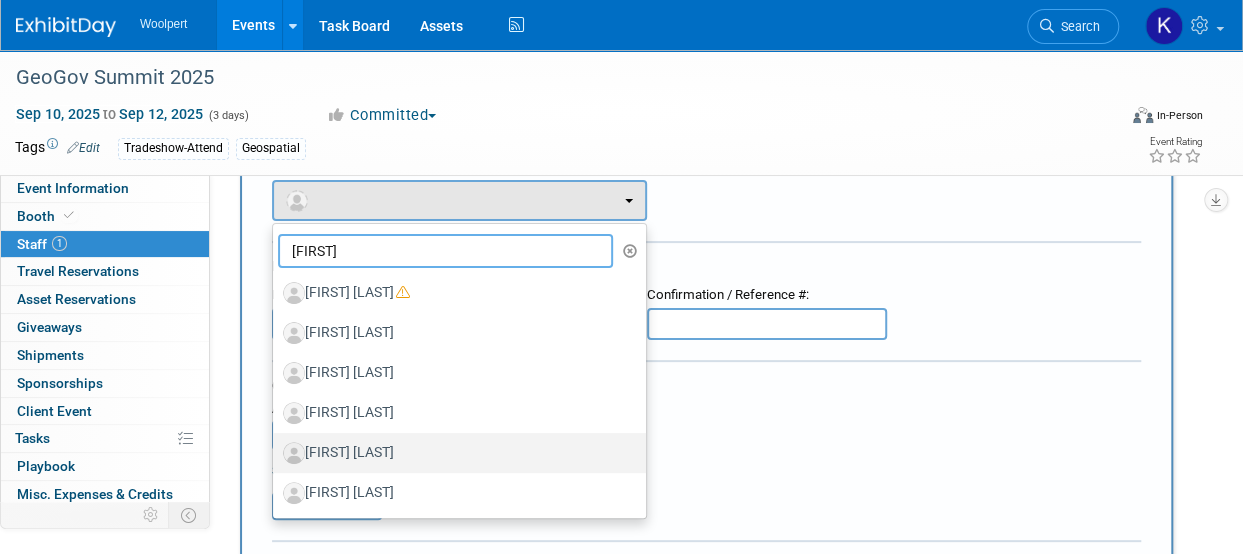 type on "[FIRST]" 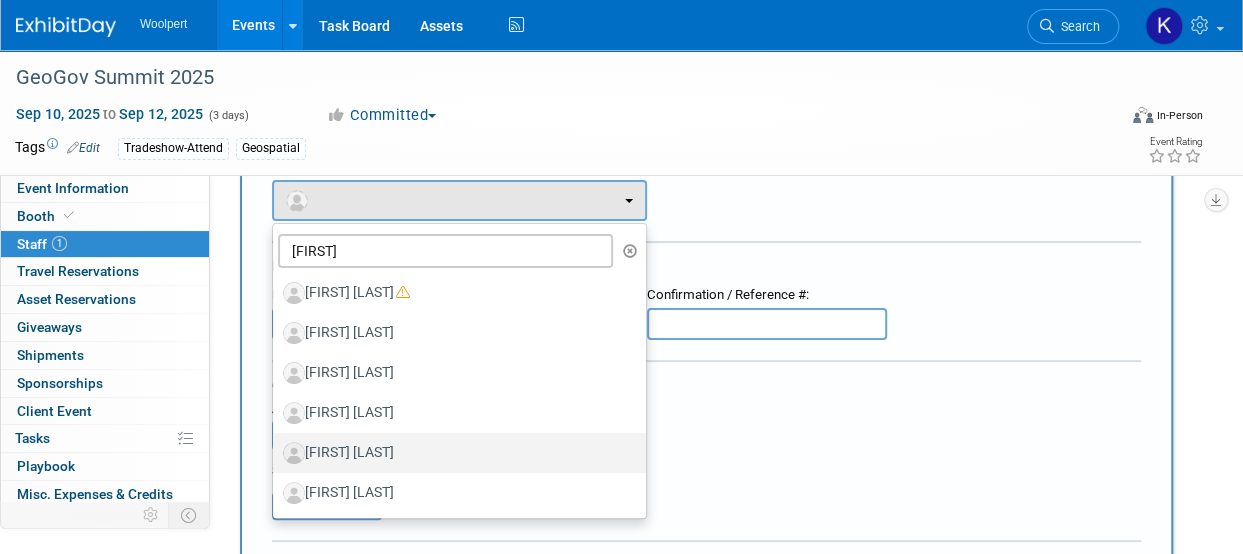 click on "[FIRST] [LAST]" at bounding box center (454, 453) 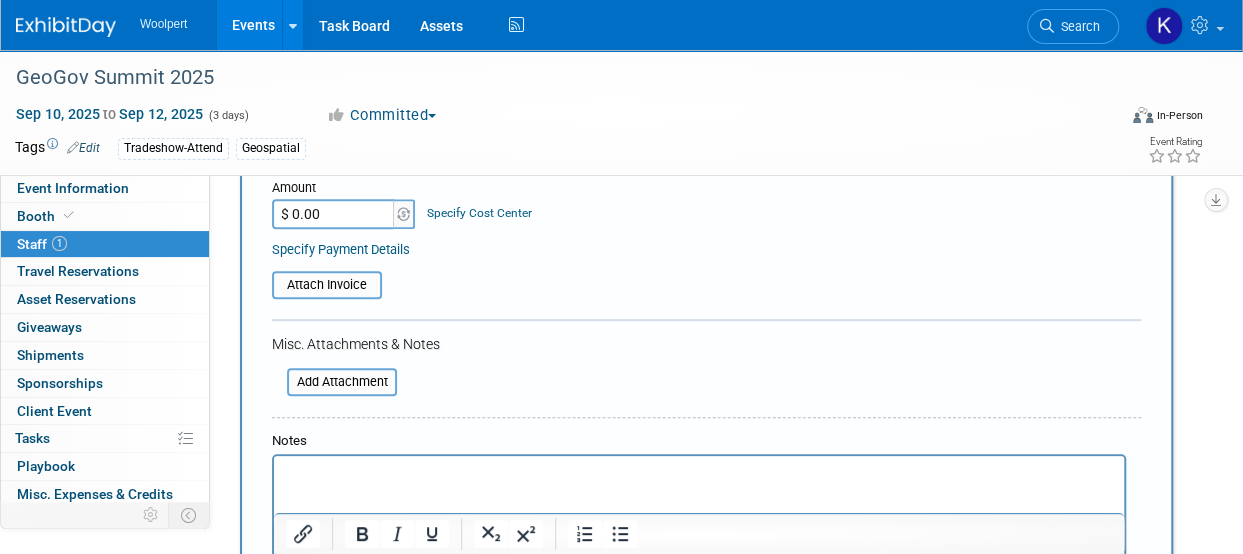 scroll, scrollTop: 400, scrollLeft: 0, axis: vertical 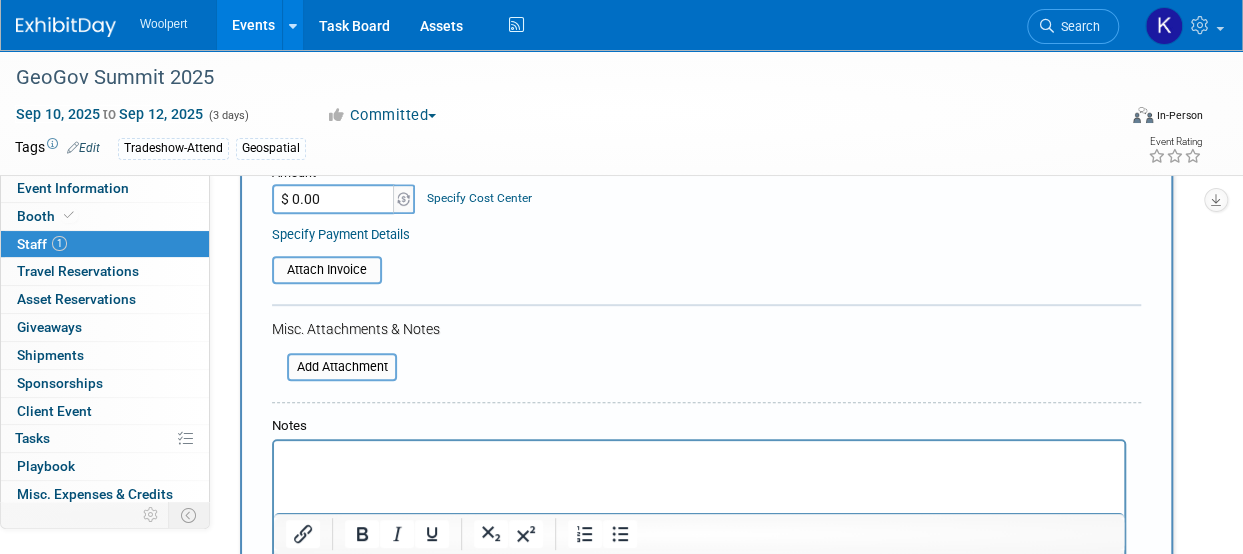 click at bounding box center [699, 455] 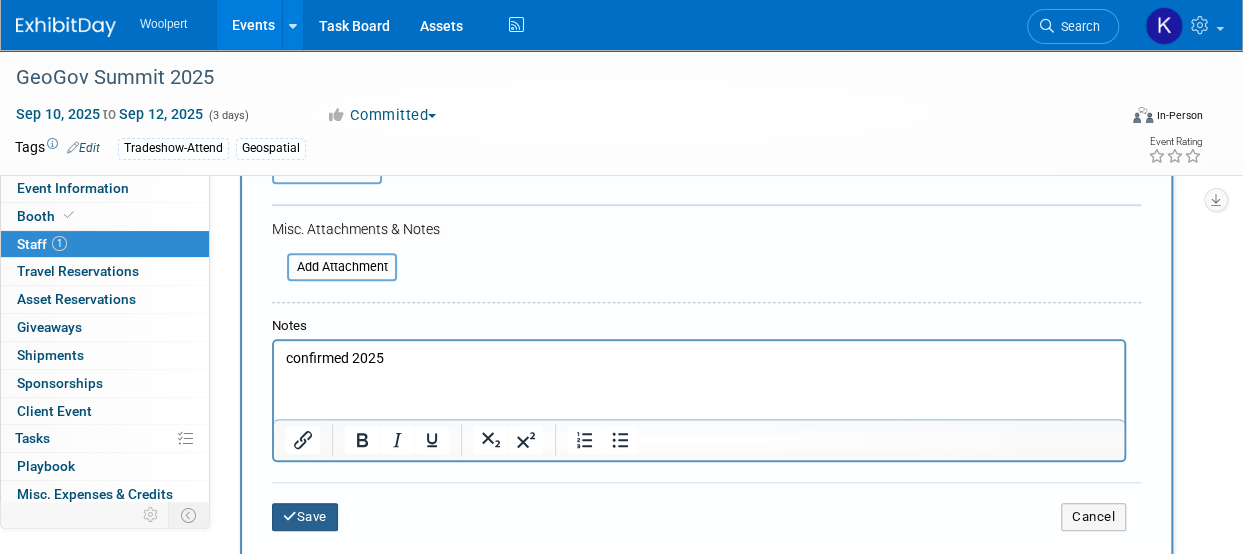 click on "Save" at bounding box center (305, 517) 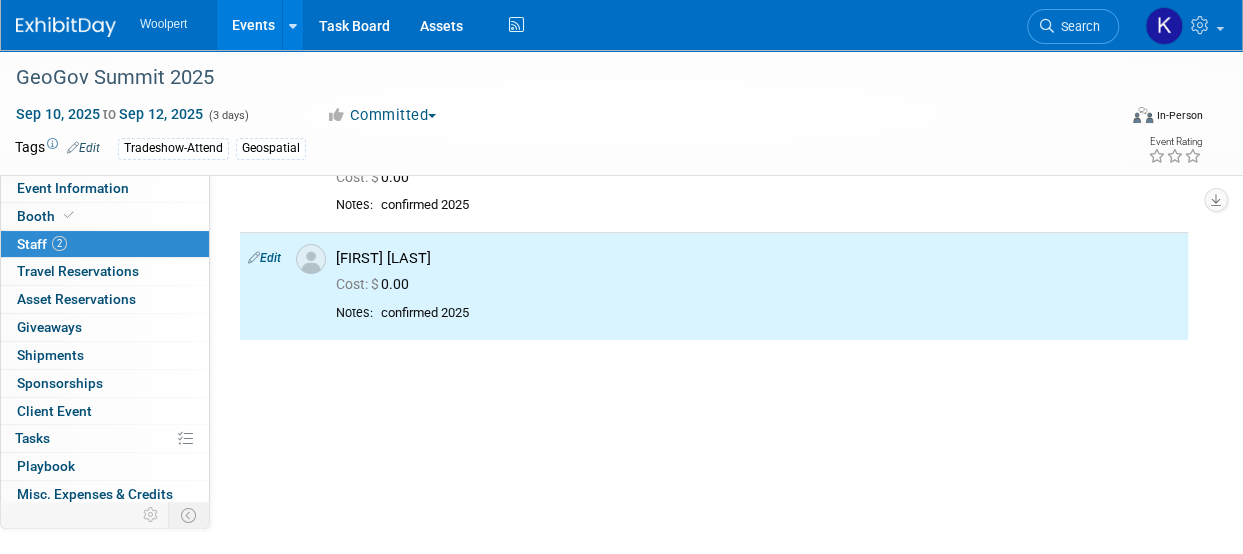 scroll, scrollTop: 0, scrollLeft: 0, axis: both 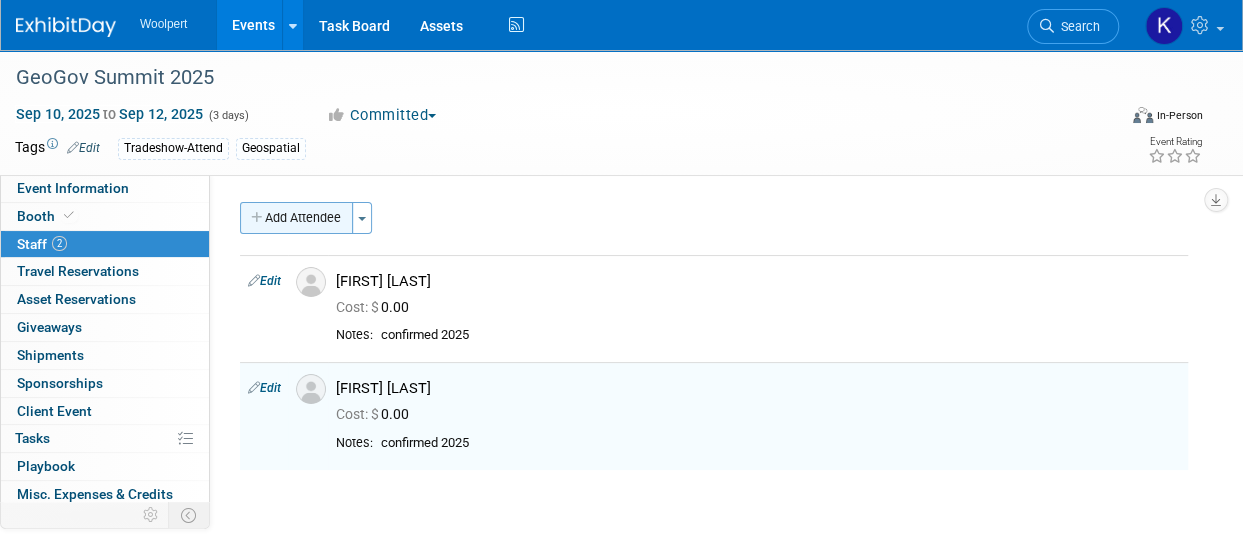 click on "Add Attendee" at bounding box center (296, 218) 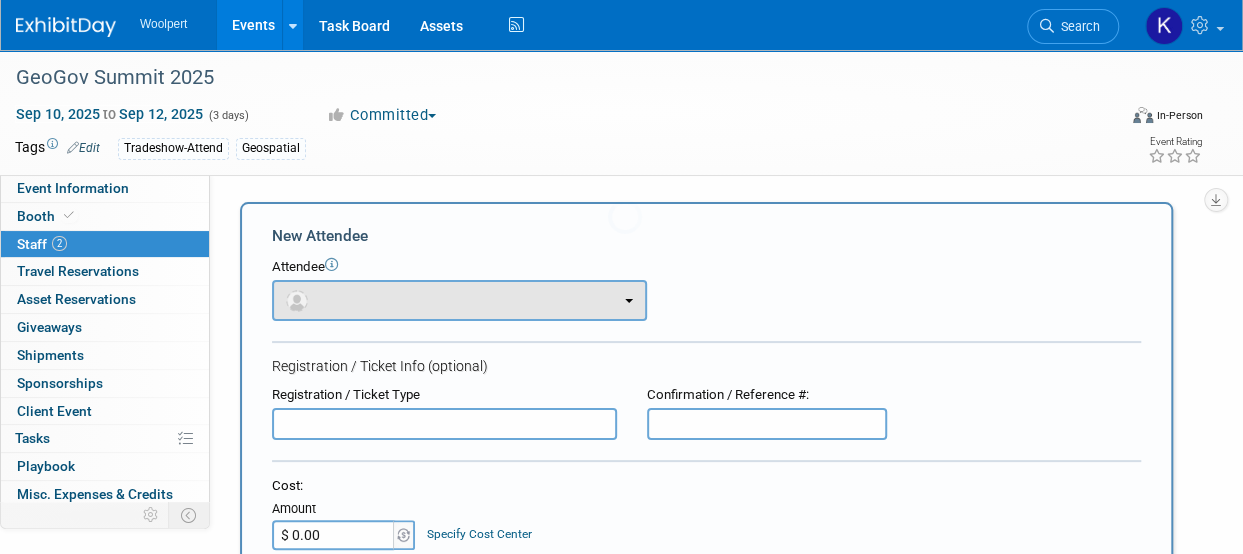 scroll, scrollTop: 0, scrollLeft: 0, axis: both 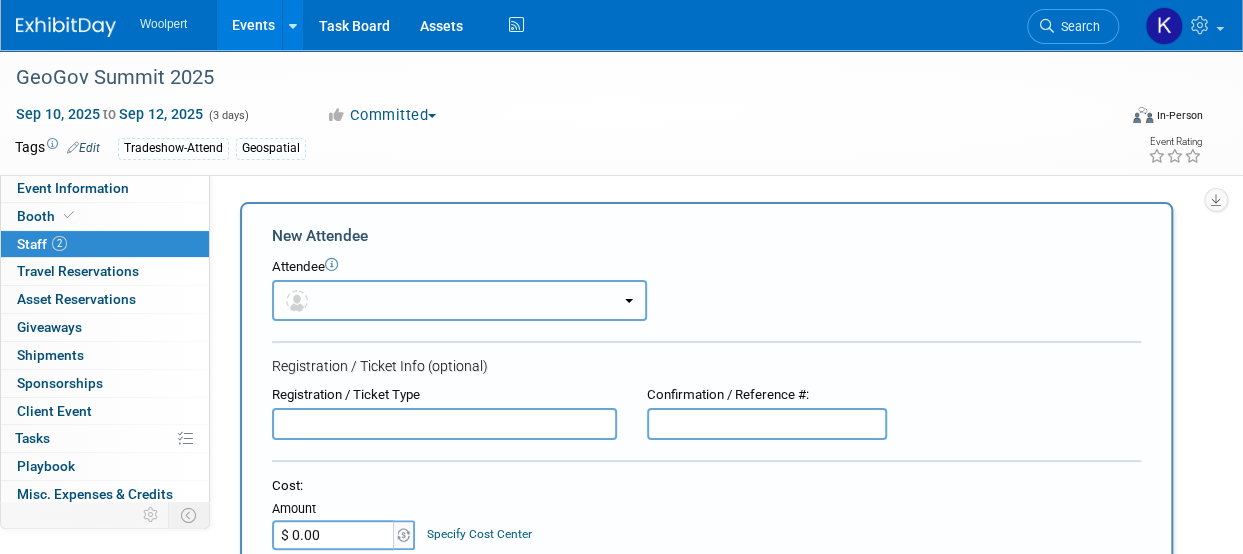 click at bounding box center (629, 301) 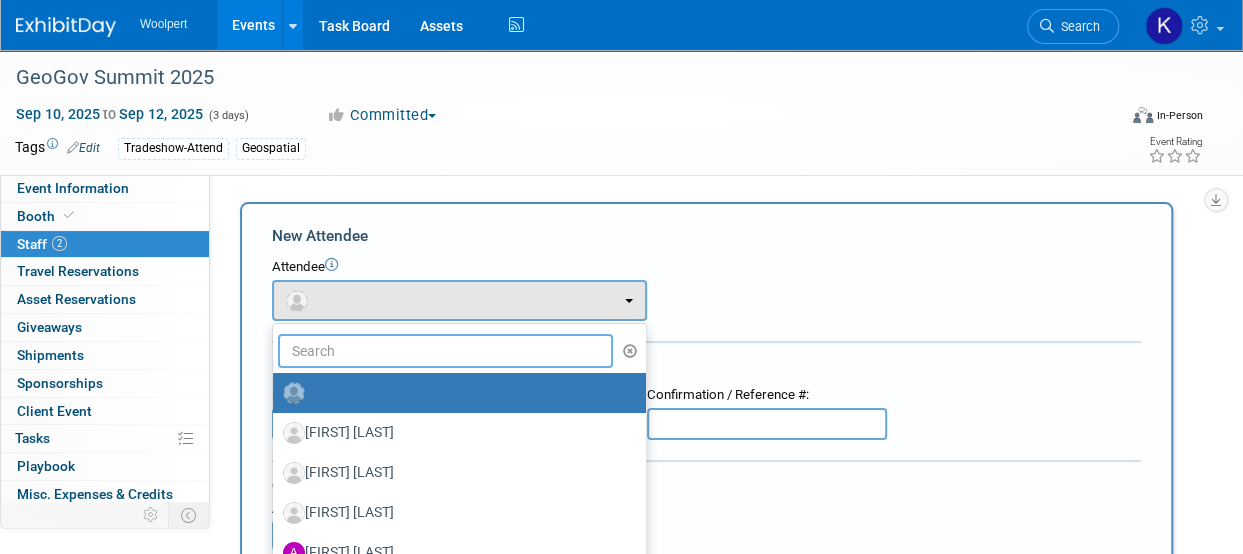 click at bounding box center (445, 351) 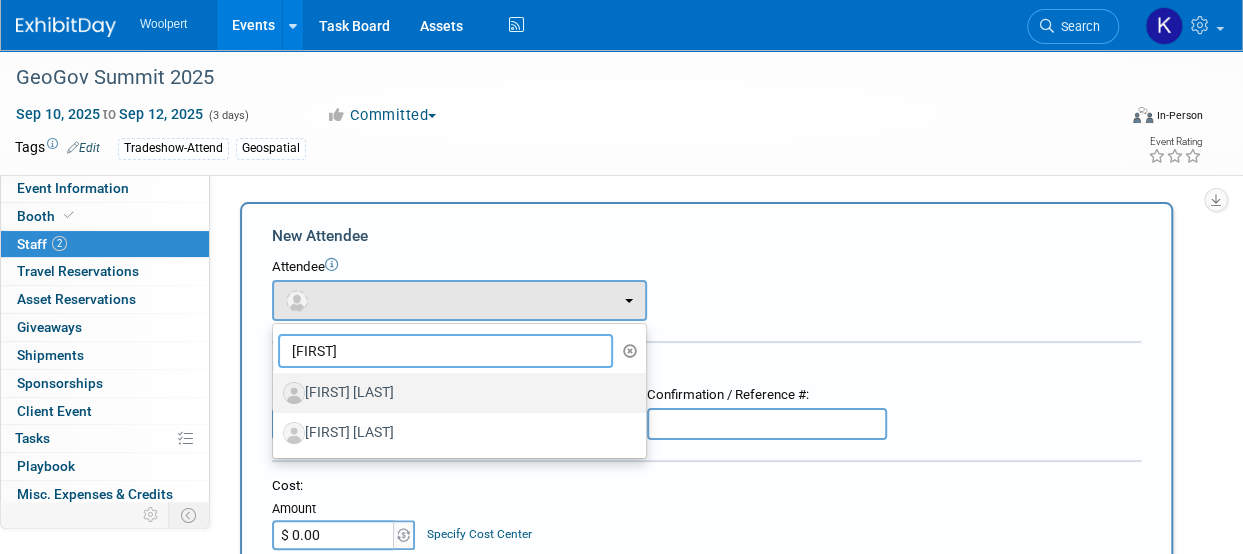 type on "[FIRST]" 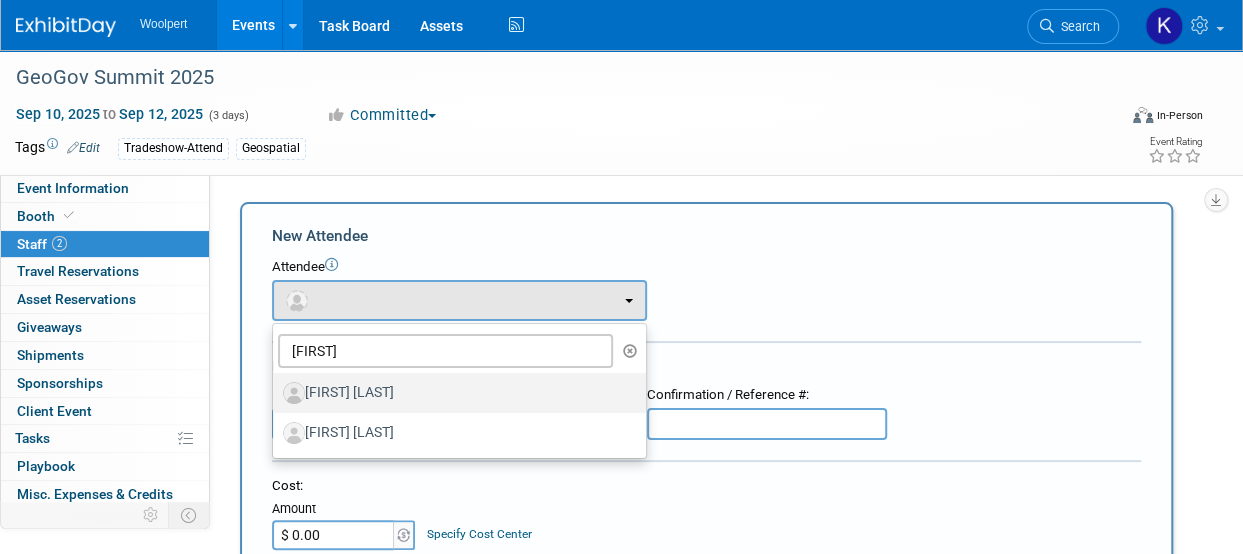 click on "[FIRST] [LAST]" at bounding box center (454, 393) 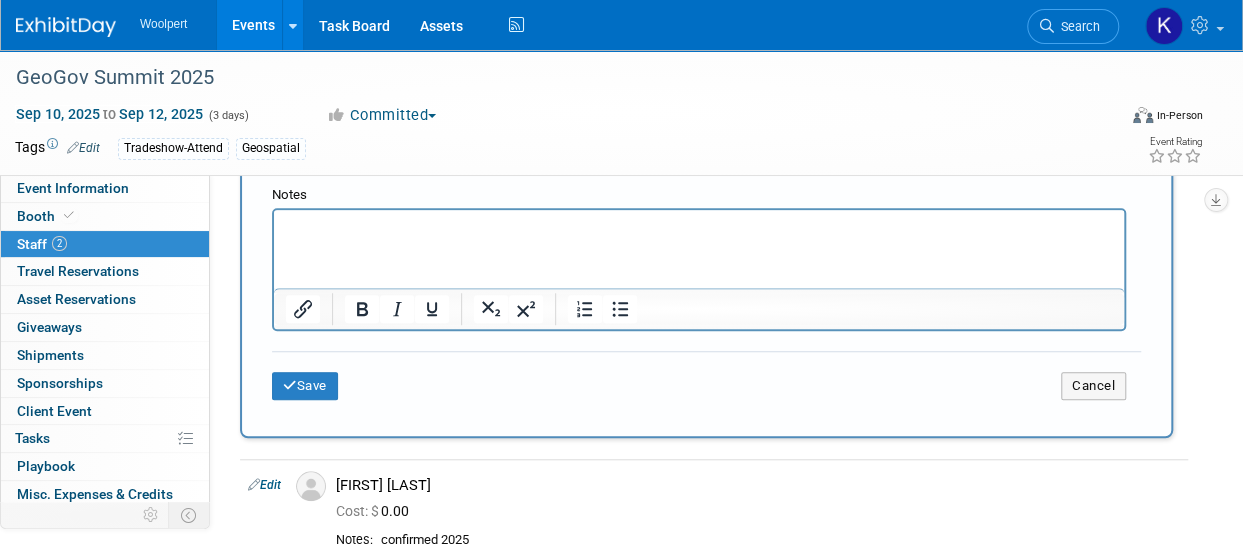 scroll, scrollTop: 600, scrollLeft: 0, axis: vertical 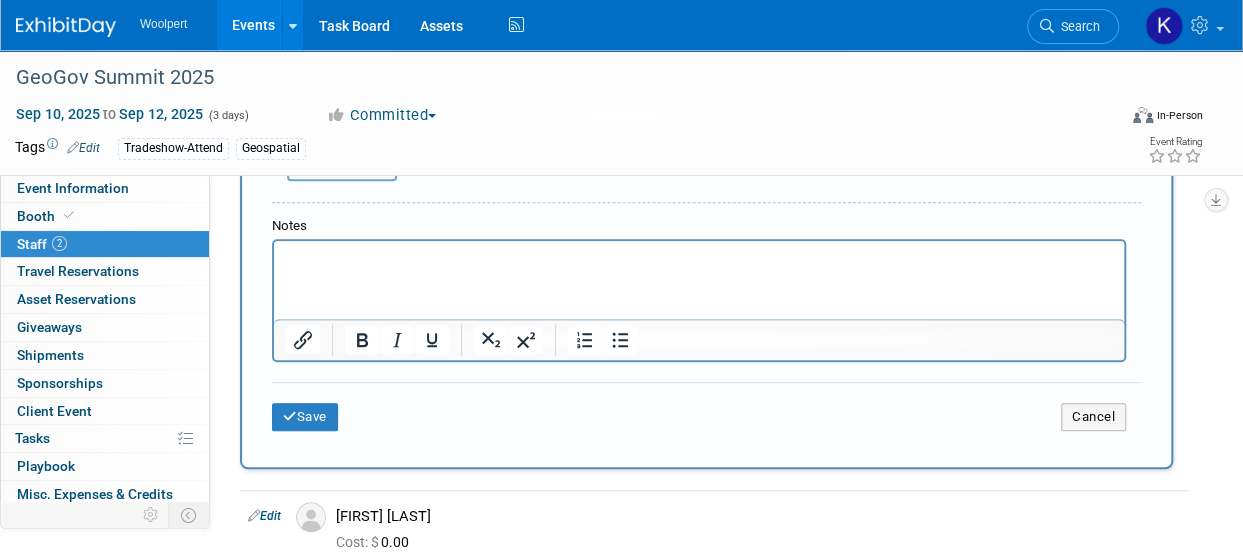 click at bounding box center [699, 255] 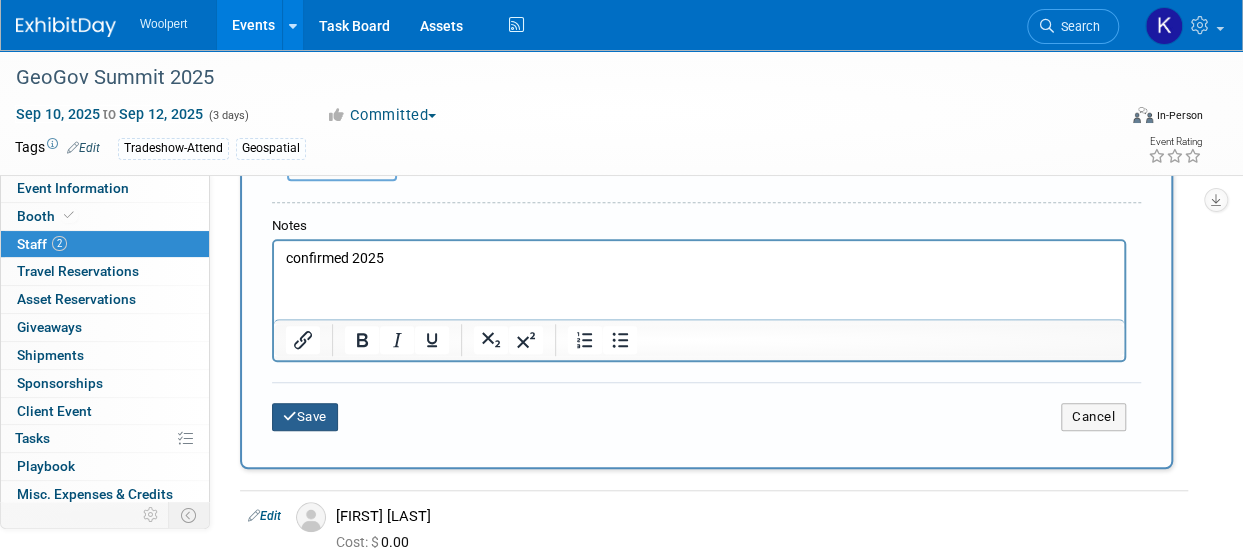 click at bounding box center (290, 416) 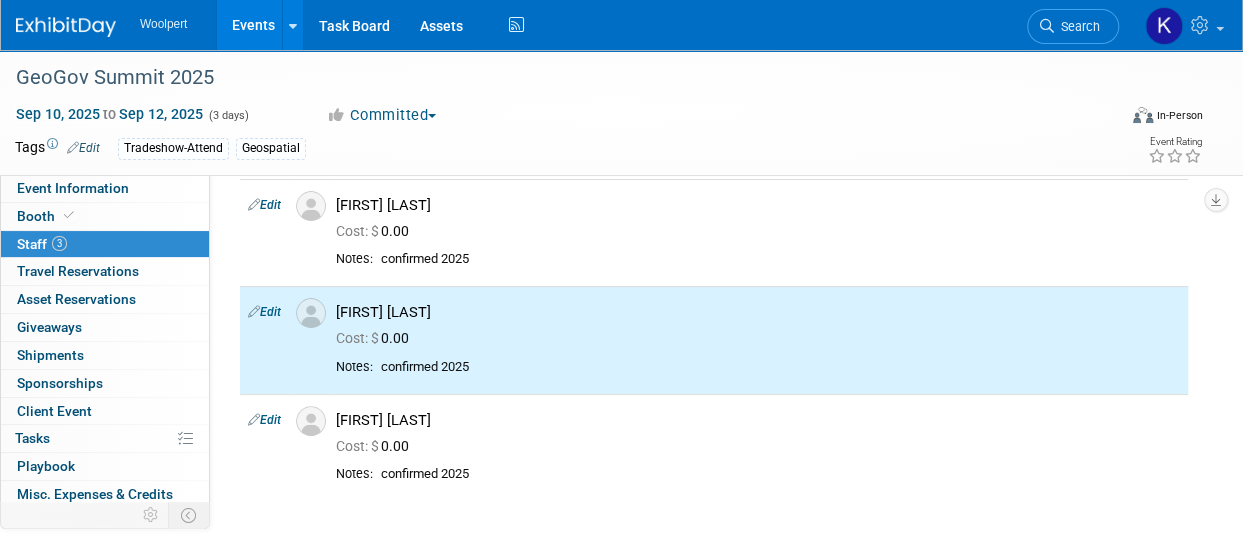 scroll, scrollTop: 0, scrollLeft: 0, axis: both 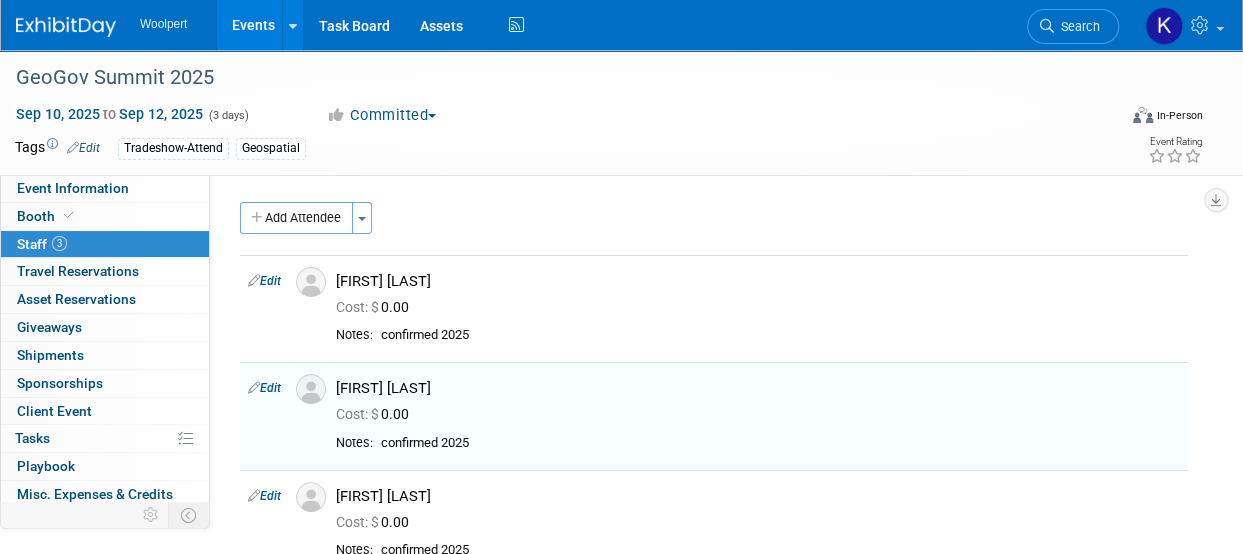 click at bounding box center (66, 27) 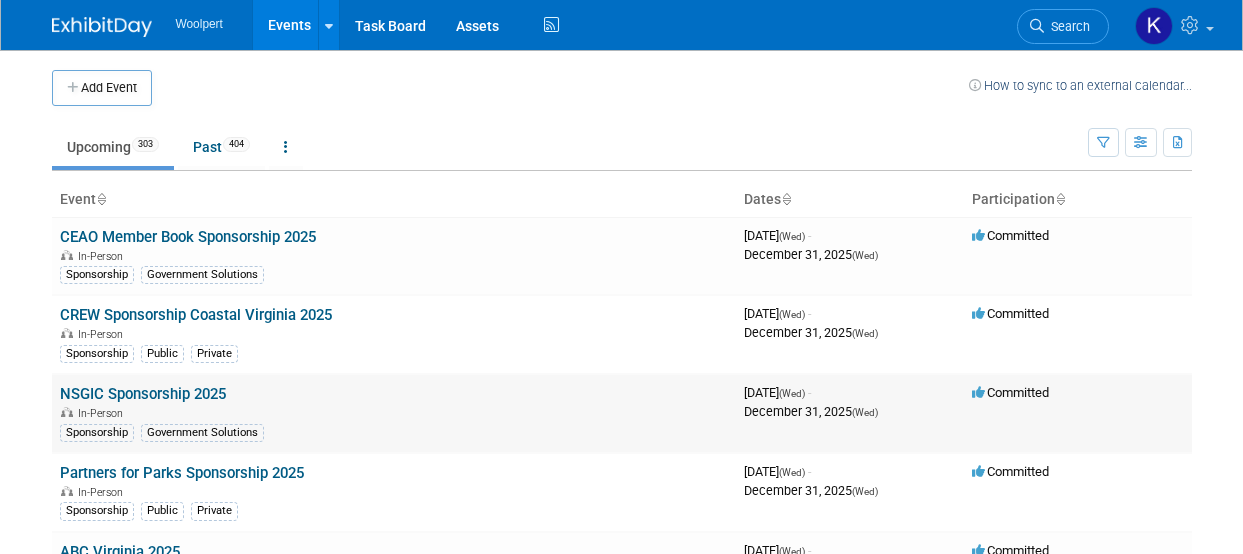 scroll, scrollTop: 0, scrollLeft: 0, axis: both 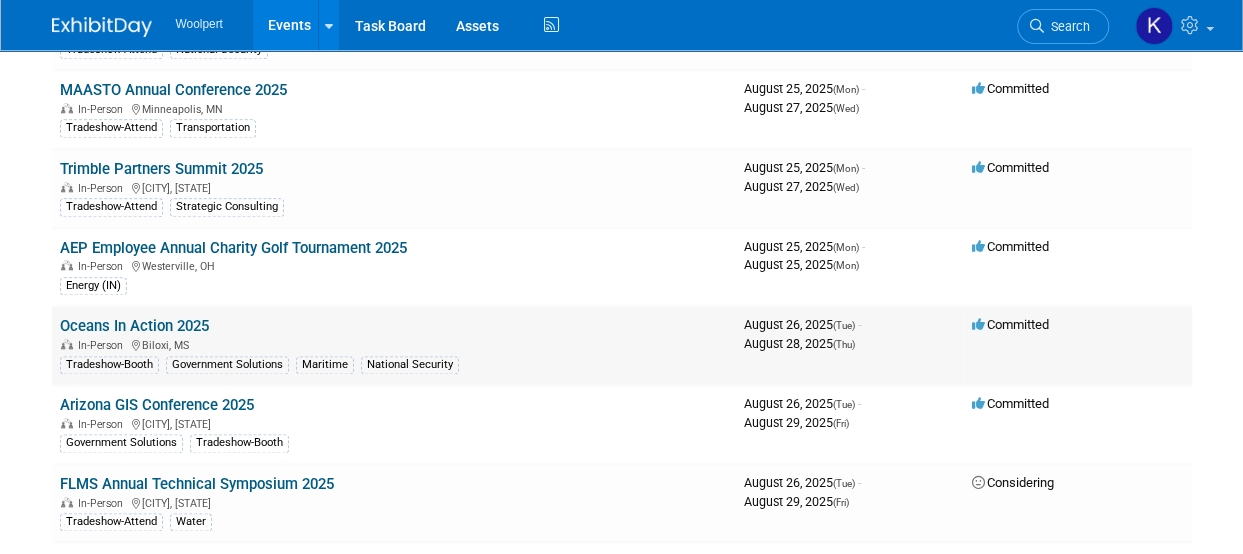 click on "Oceans In Action 2025" at bounding box center (134, 326) 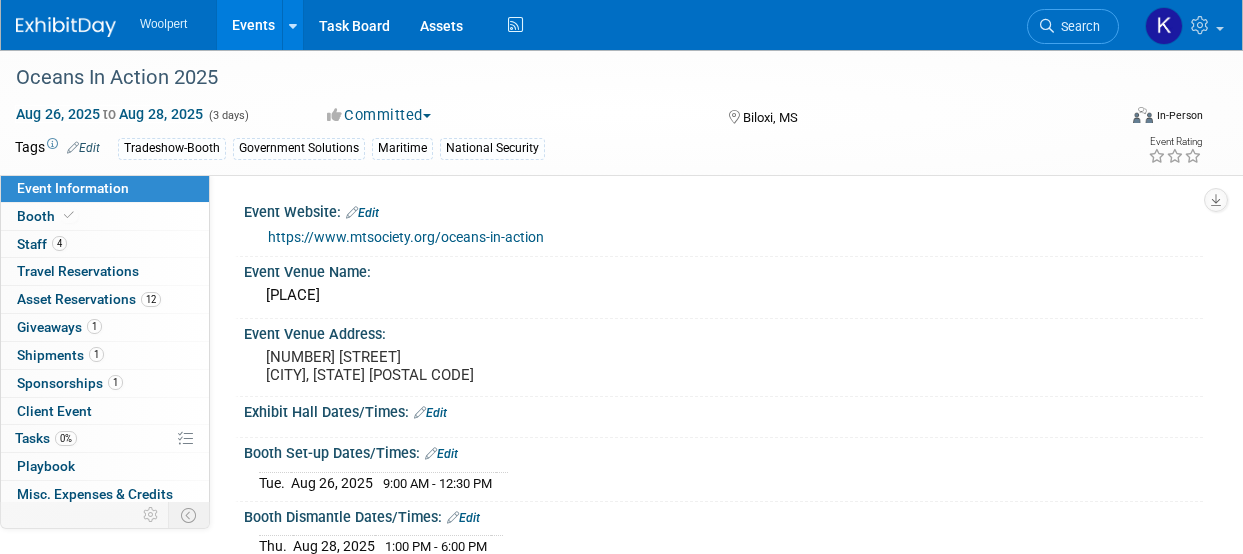 scroll, scrollTop: 0, scrollLeft: 0, axis: both 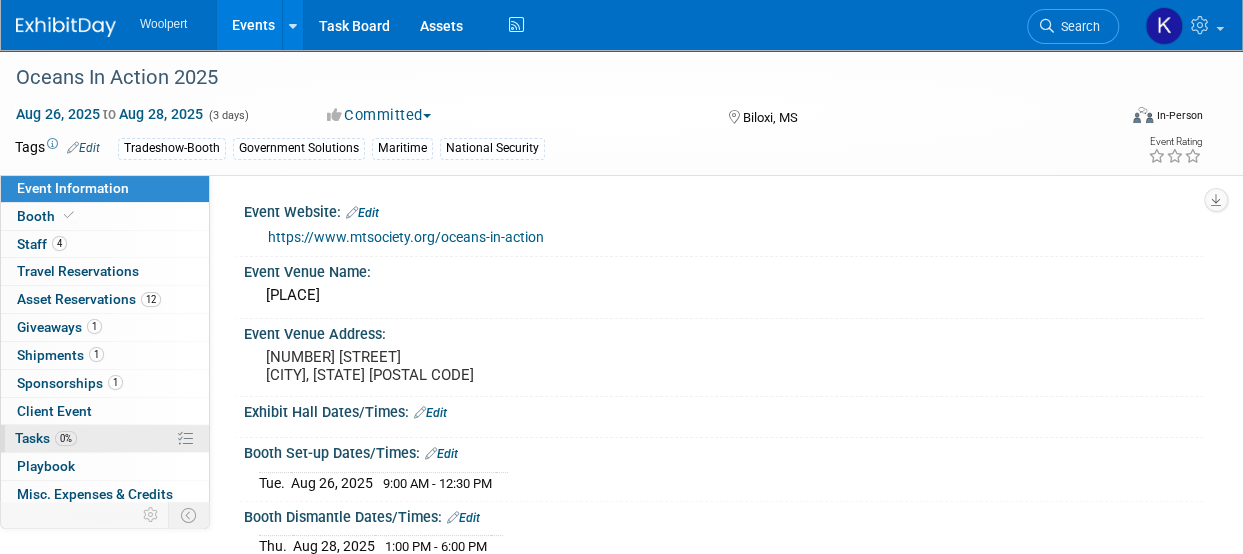 click on "Tasks 0%" at bounding box center (46, 438) 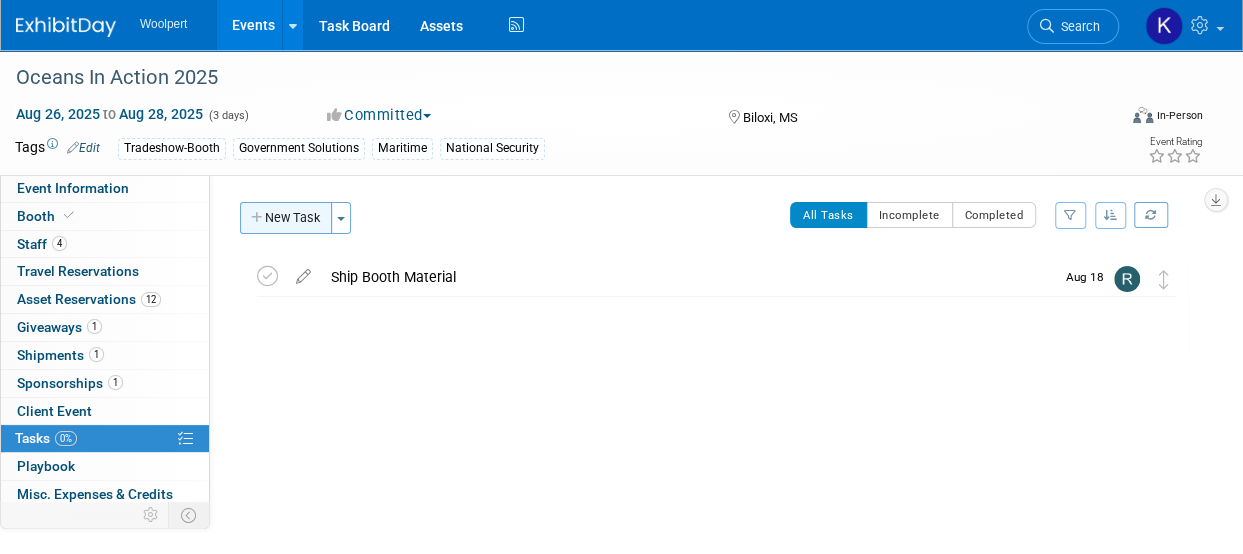 click on "New Task" at bounding box center [286, 218] 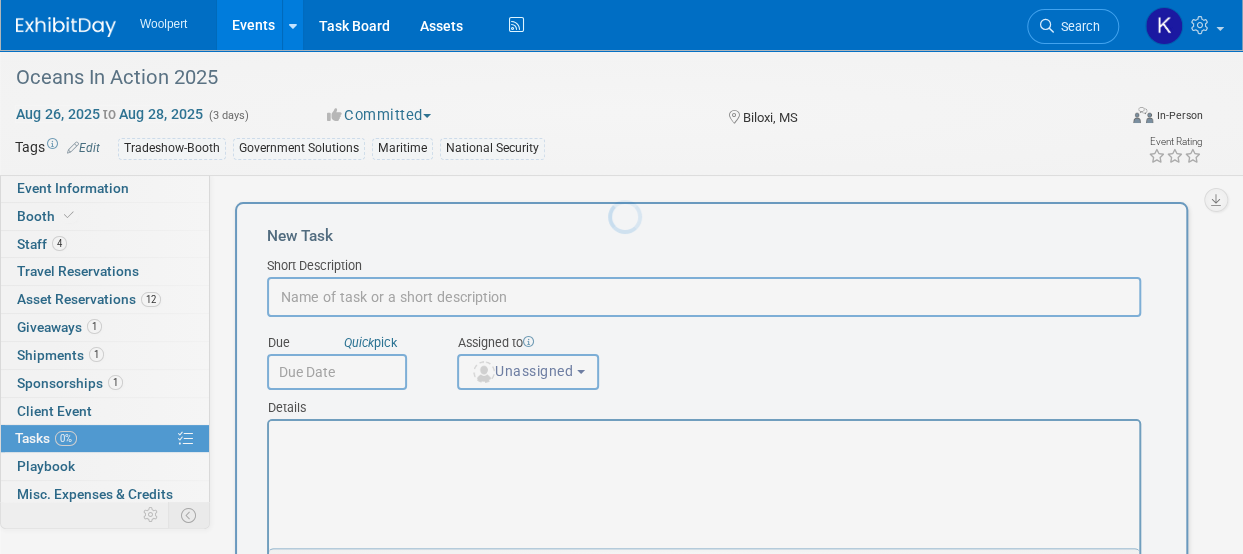 scroll, scrollTop: 0, scrollLeft: 0, axis: both 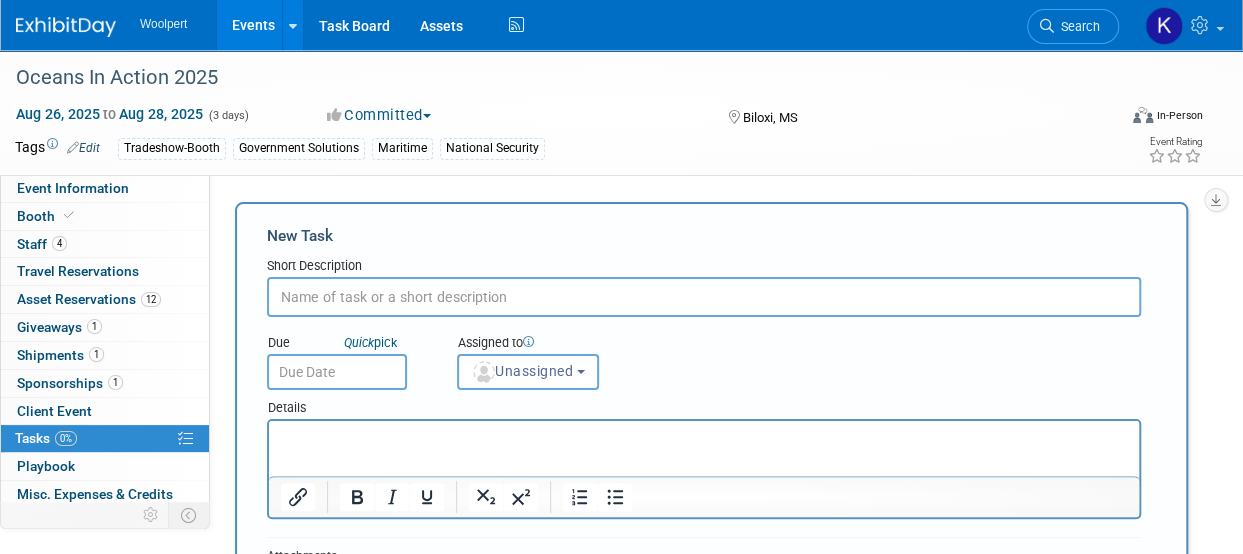 click at bounding box center [704, 297] 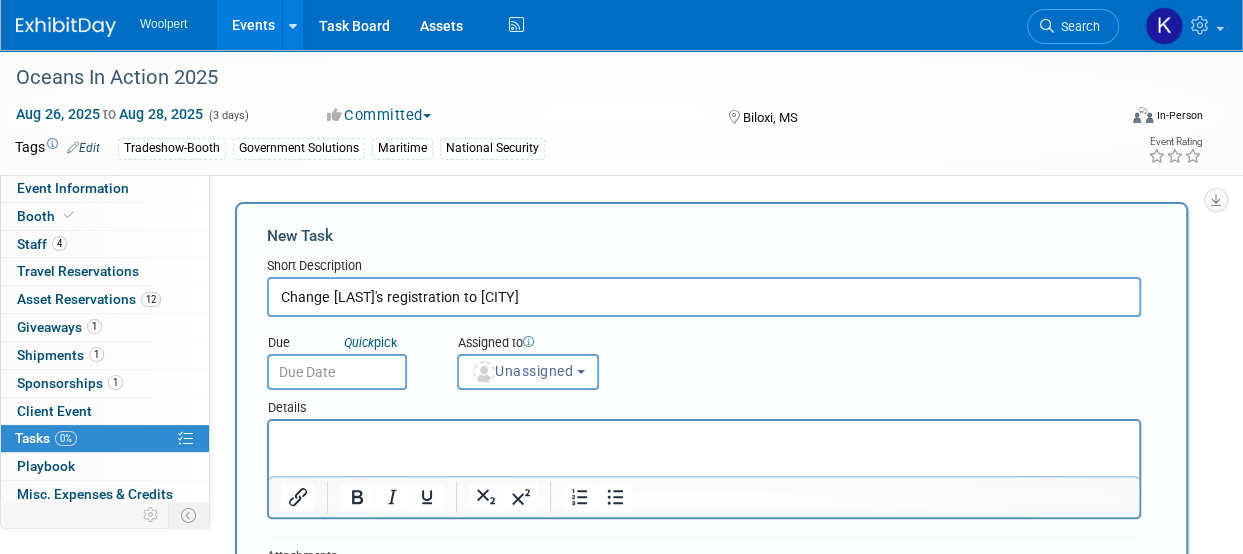 click on "Change Darius' registration to Austin" at bounding box center [704, 297] 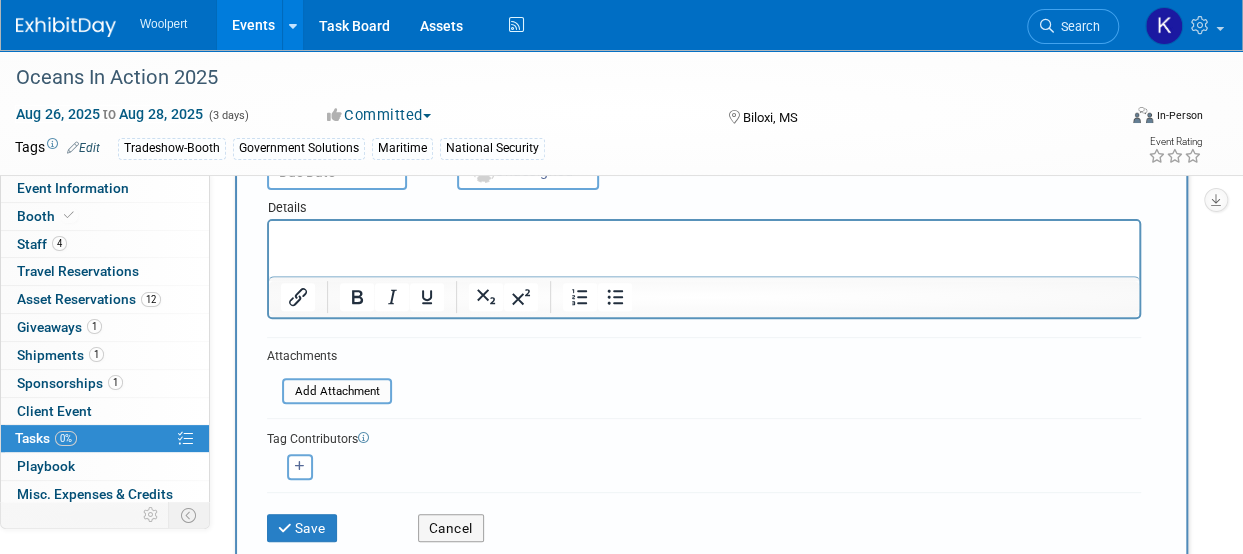 scroll, scrollTop: 0, scrollLeft: 0, axis: both 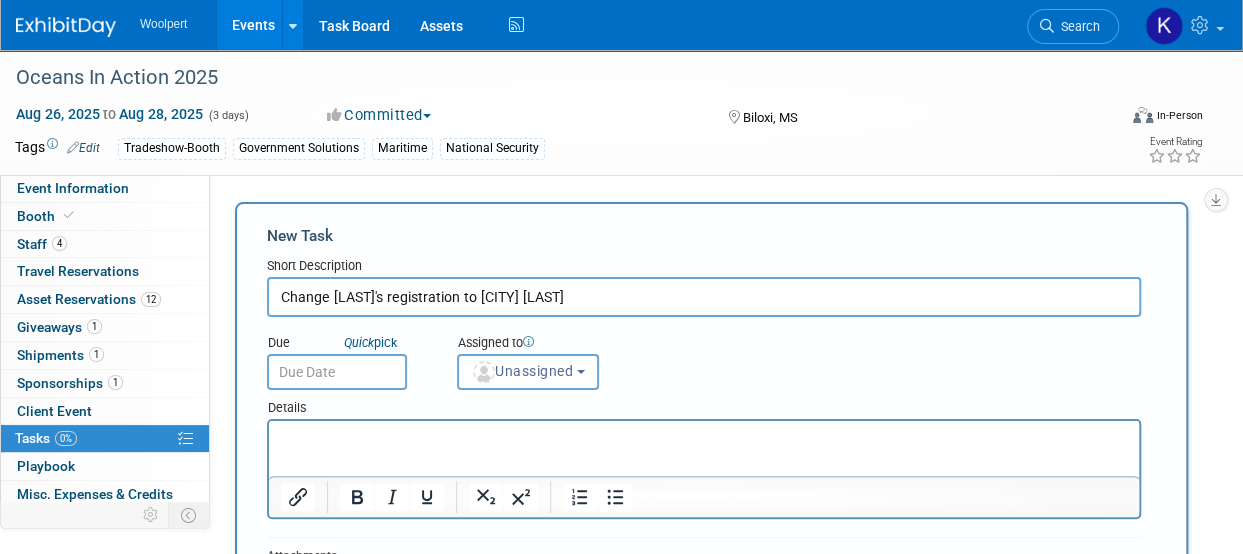 type on "Change Darius' registration to Austin Smith" 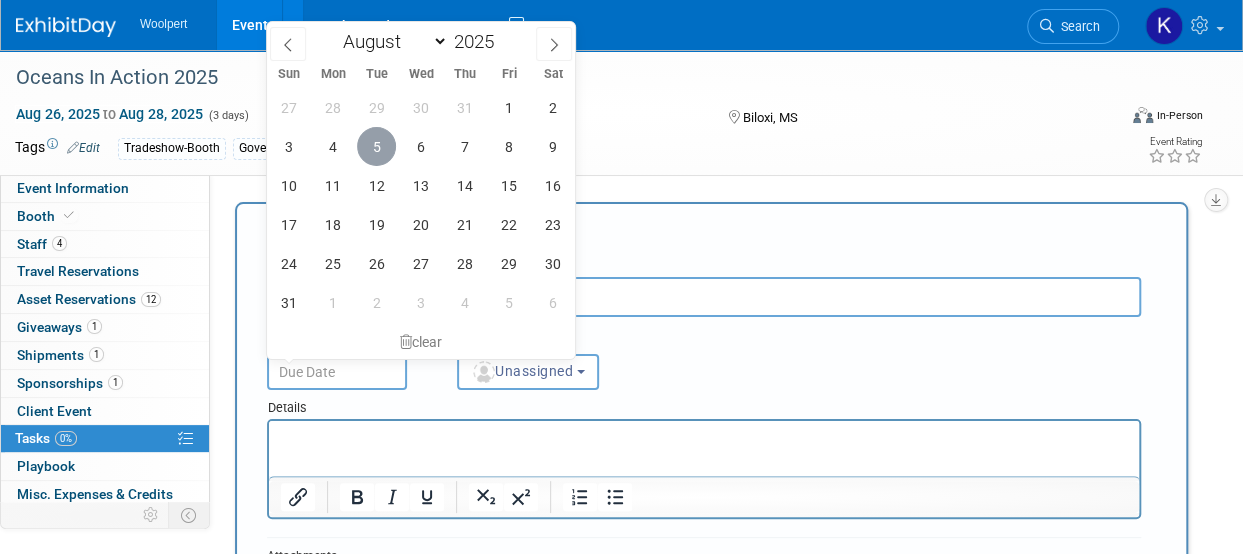 click on "5" at bounding box center [376, 146] 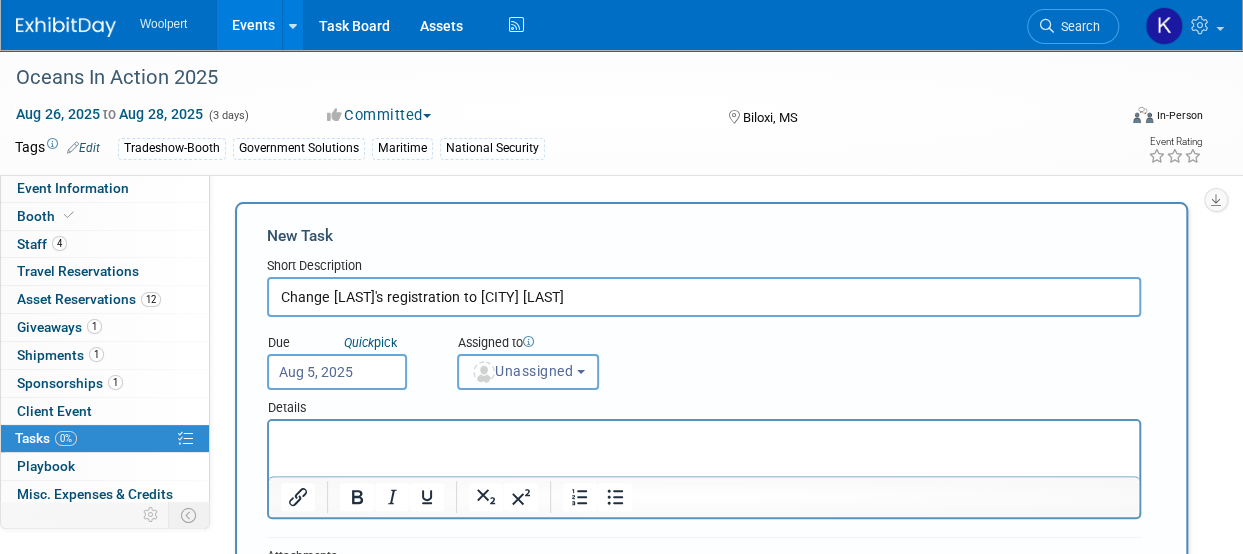 click on "Unassigned" at bounding box center [528, 372] 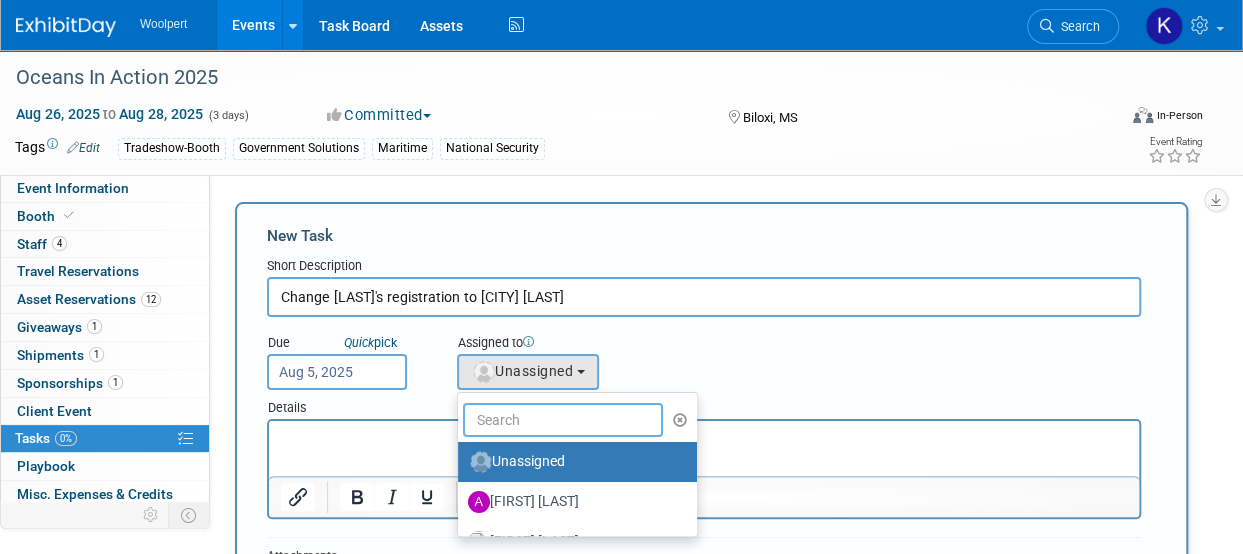 click at bounding box center [563, 420] 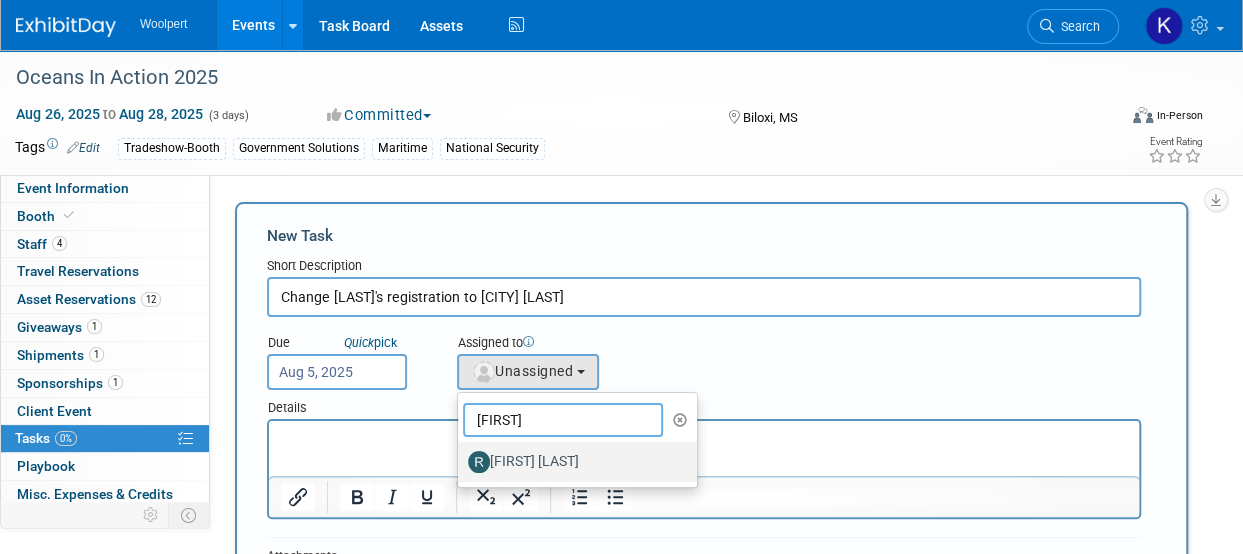 type on "reb" 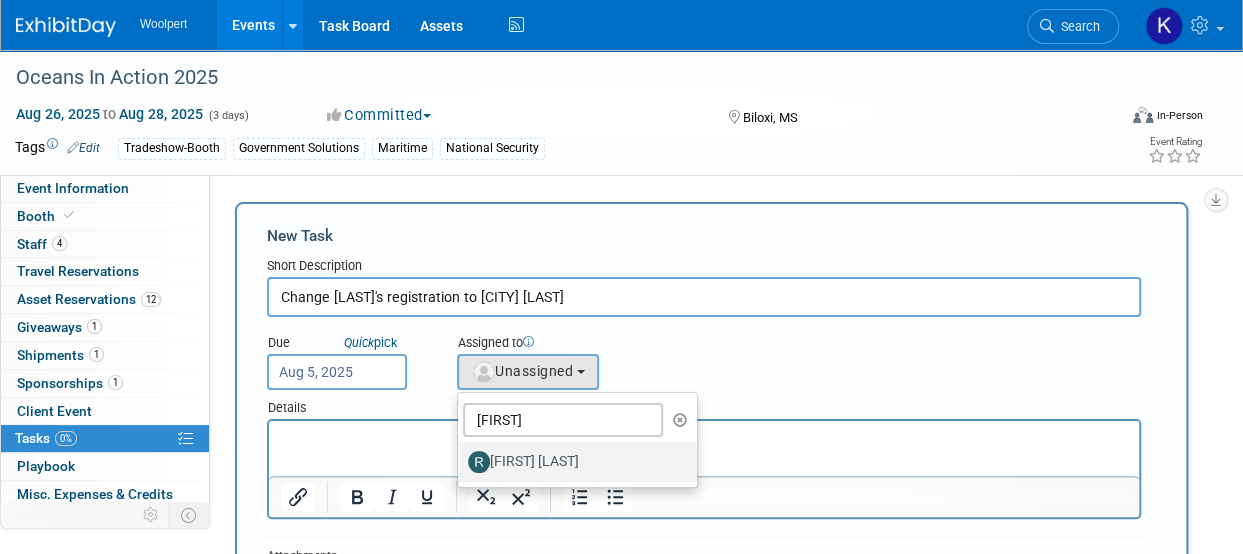 drag, startPoint x: 564, startPoint y: 469, endPoint x: 168, endPoint y: 25, distance: 594.93866 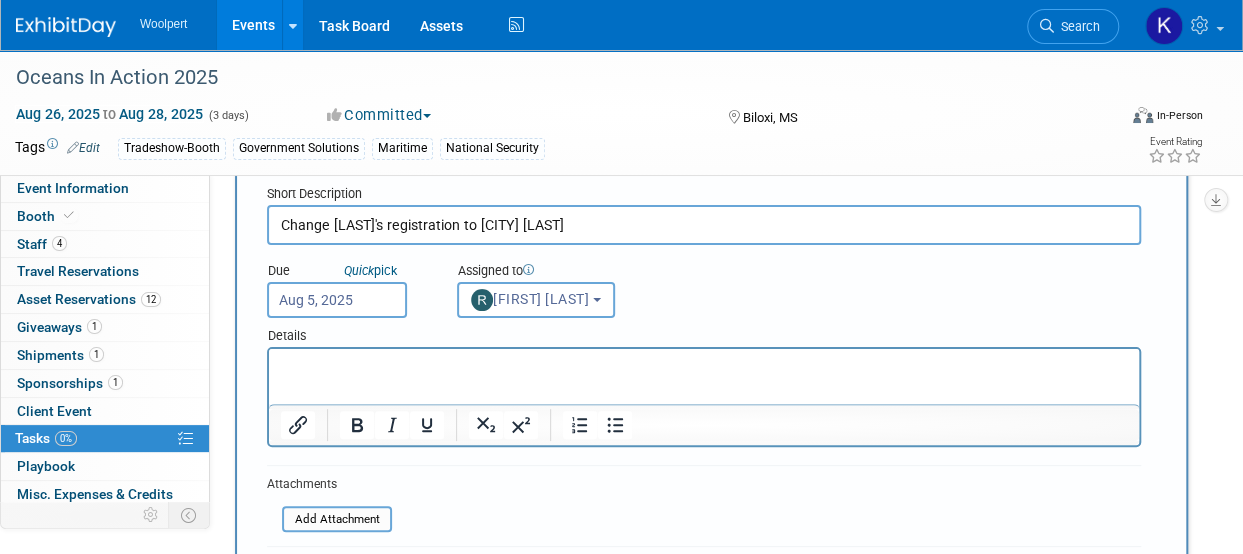 scroll, scrollTop: 300, scrollLeft: 0, axis: vertical 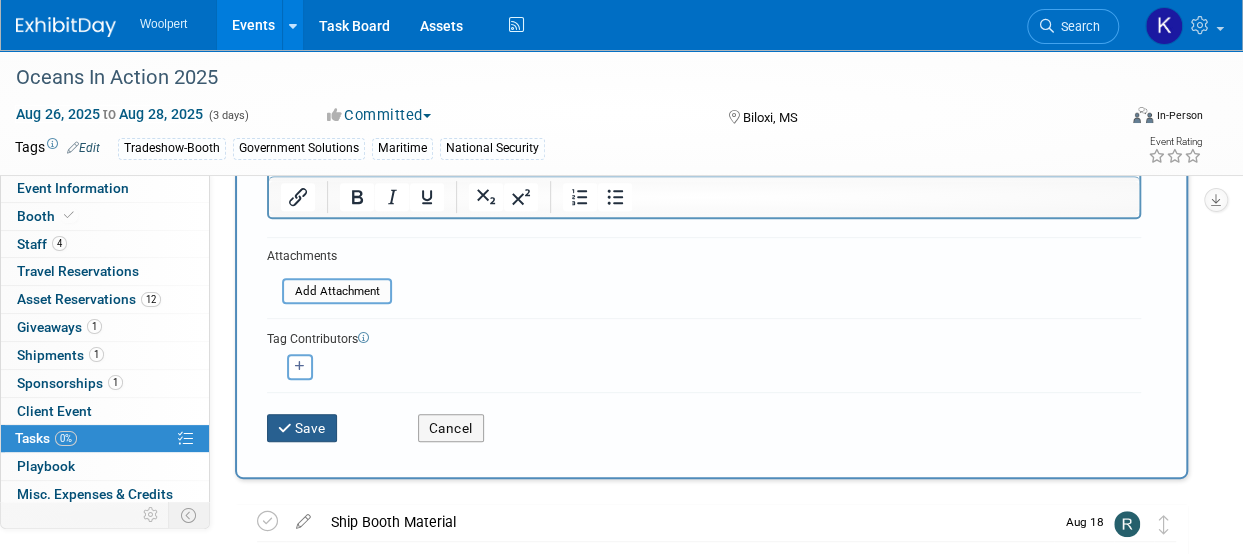 click on "Save" at bounding box center [302, 428] 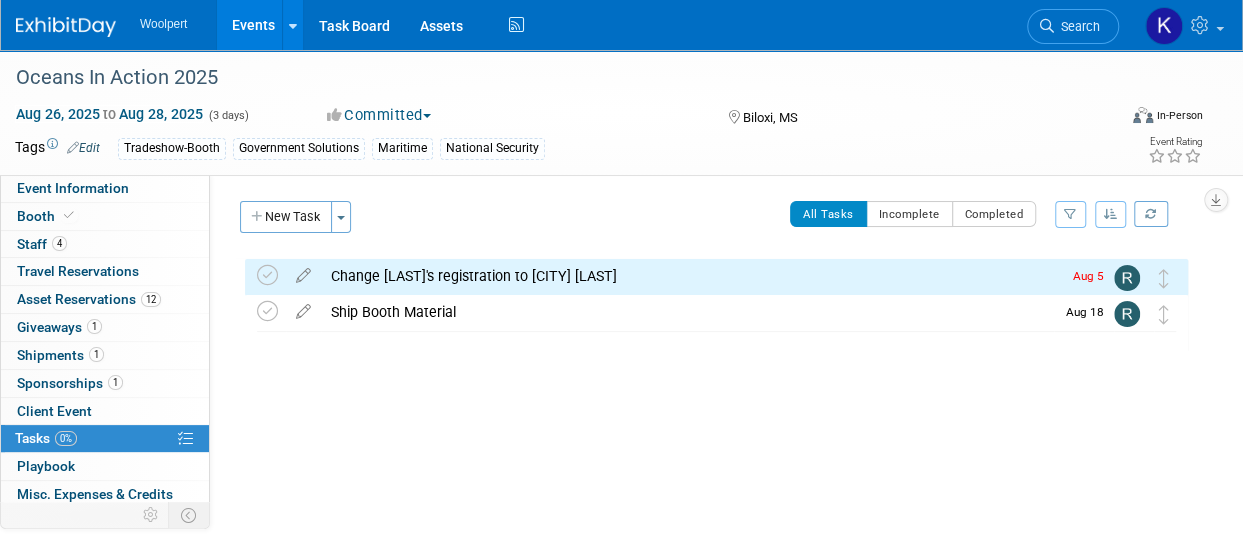 scroll, scrollTop: 0, scrollLeft: 0, axis: both 